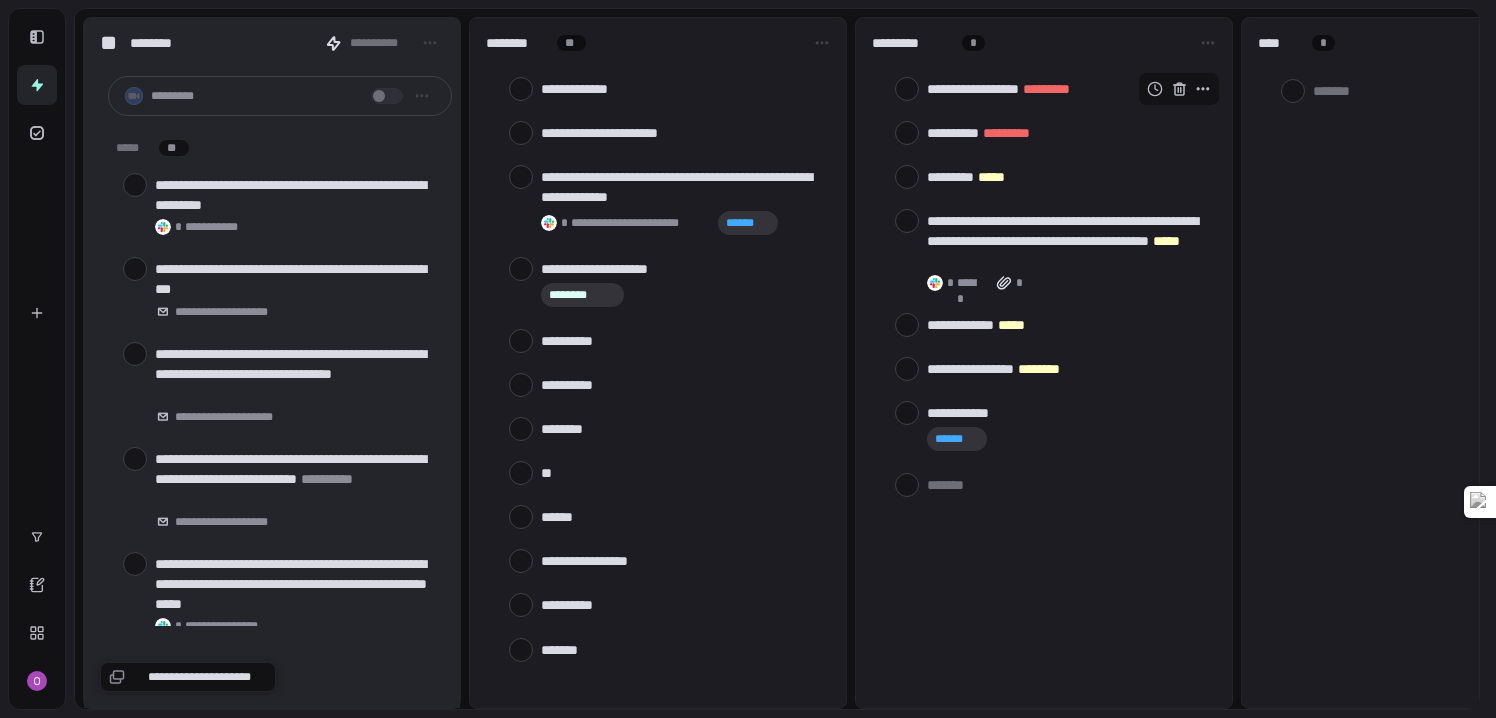 scroll, scrollTop: 0, scrollLeft: 0, axis: both 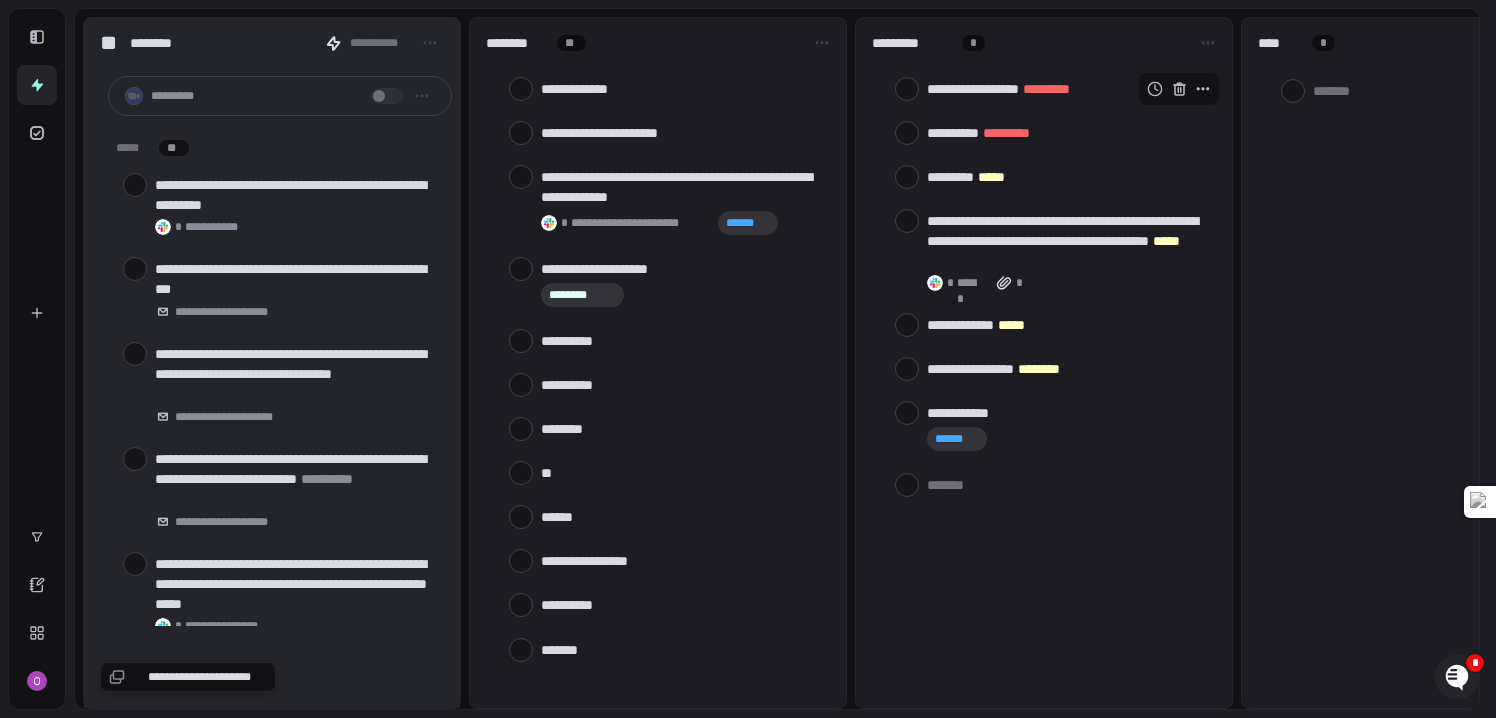 type on "*" 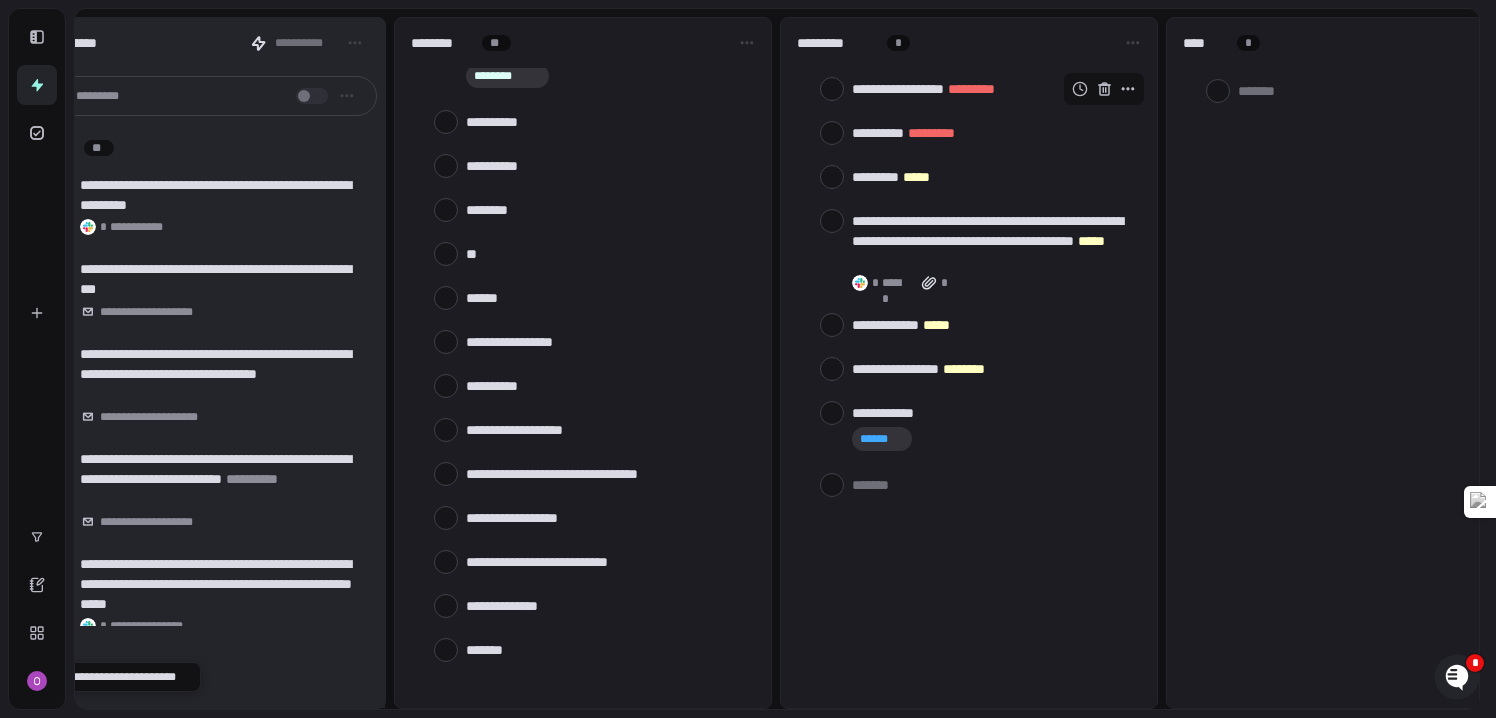 click at bounding box center [606, 649] 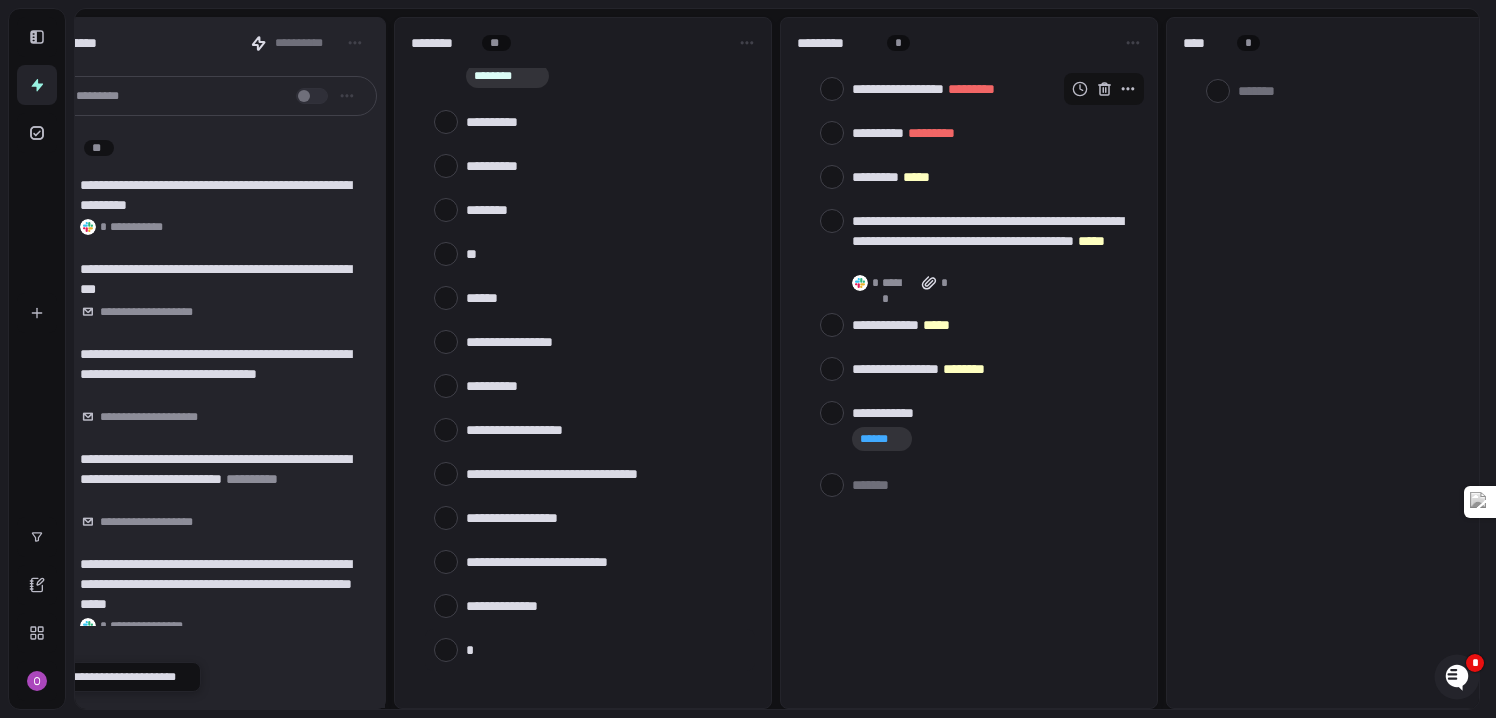type on "**" 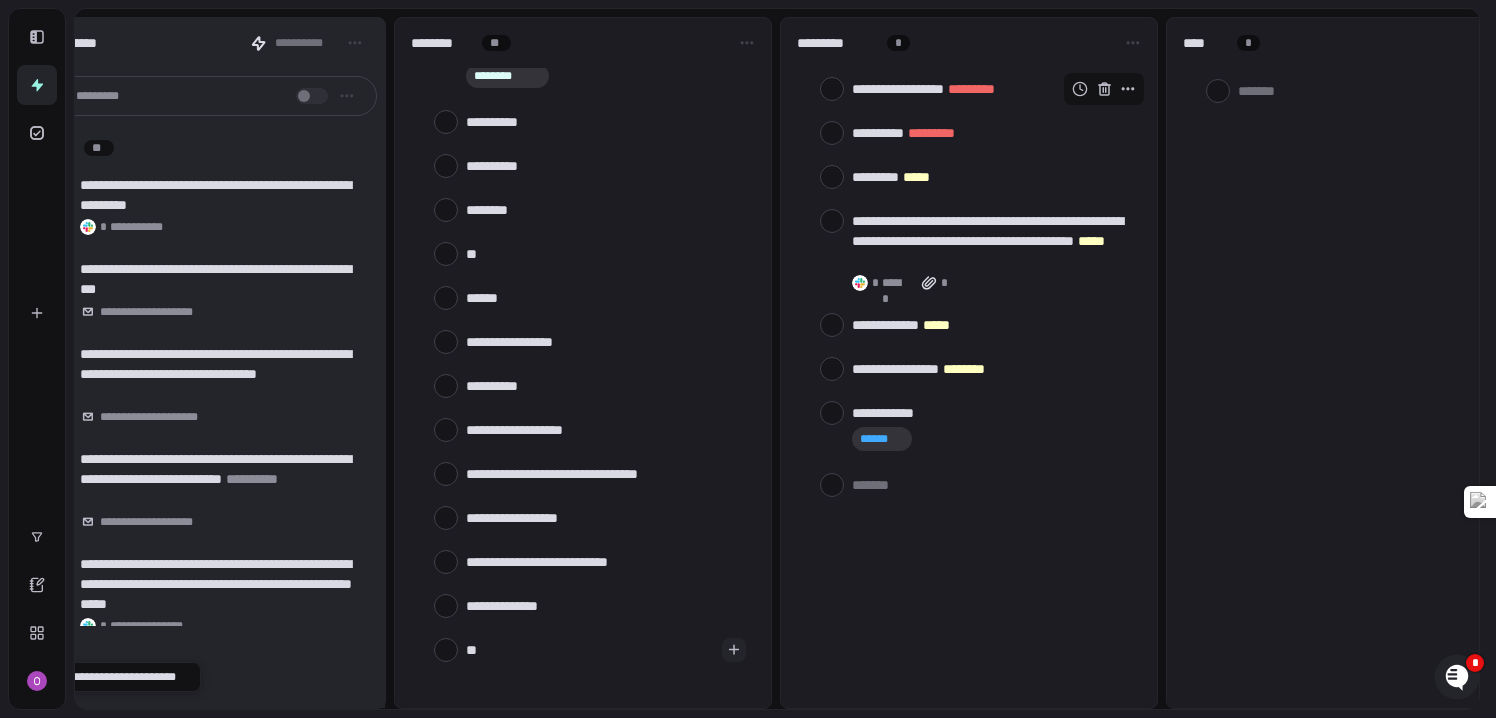 type on "***" 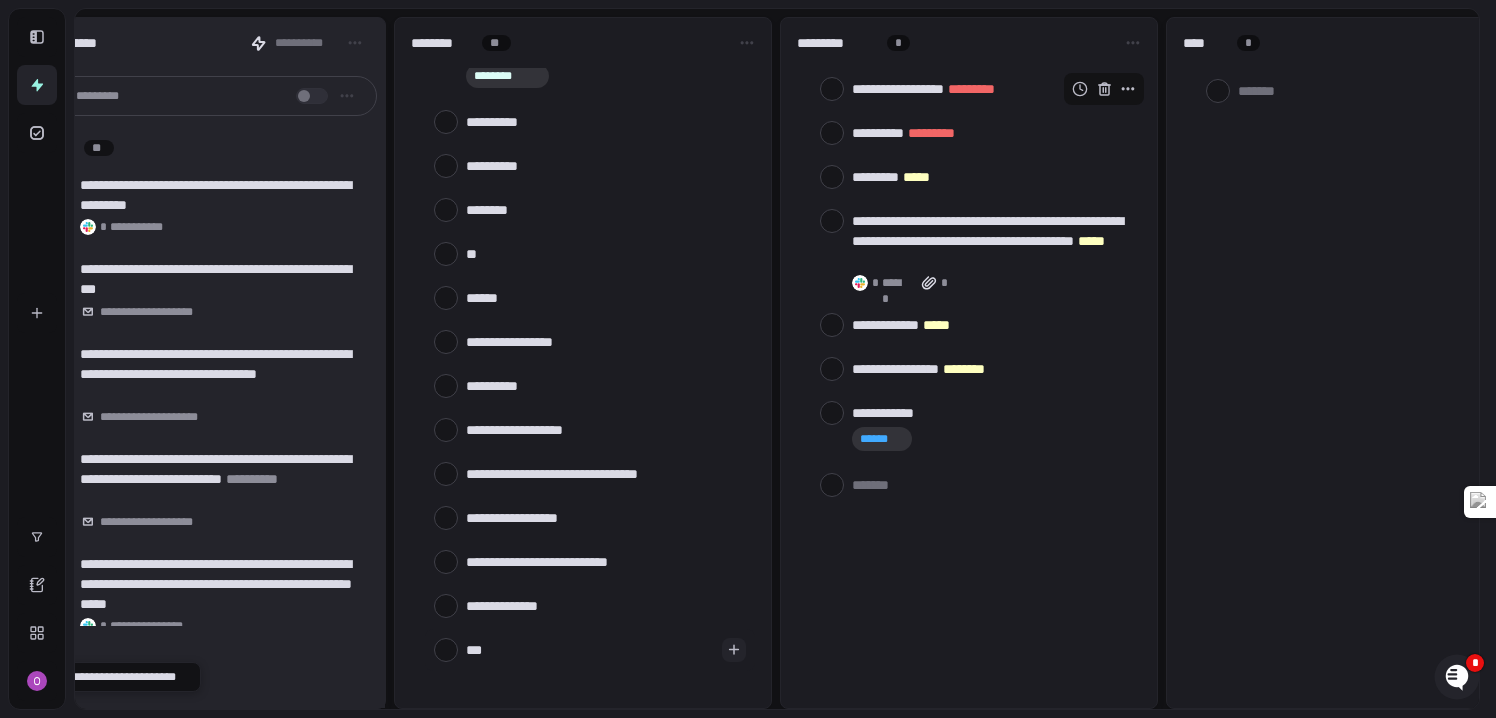type on "****" 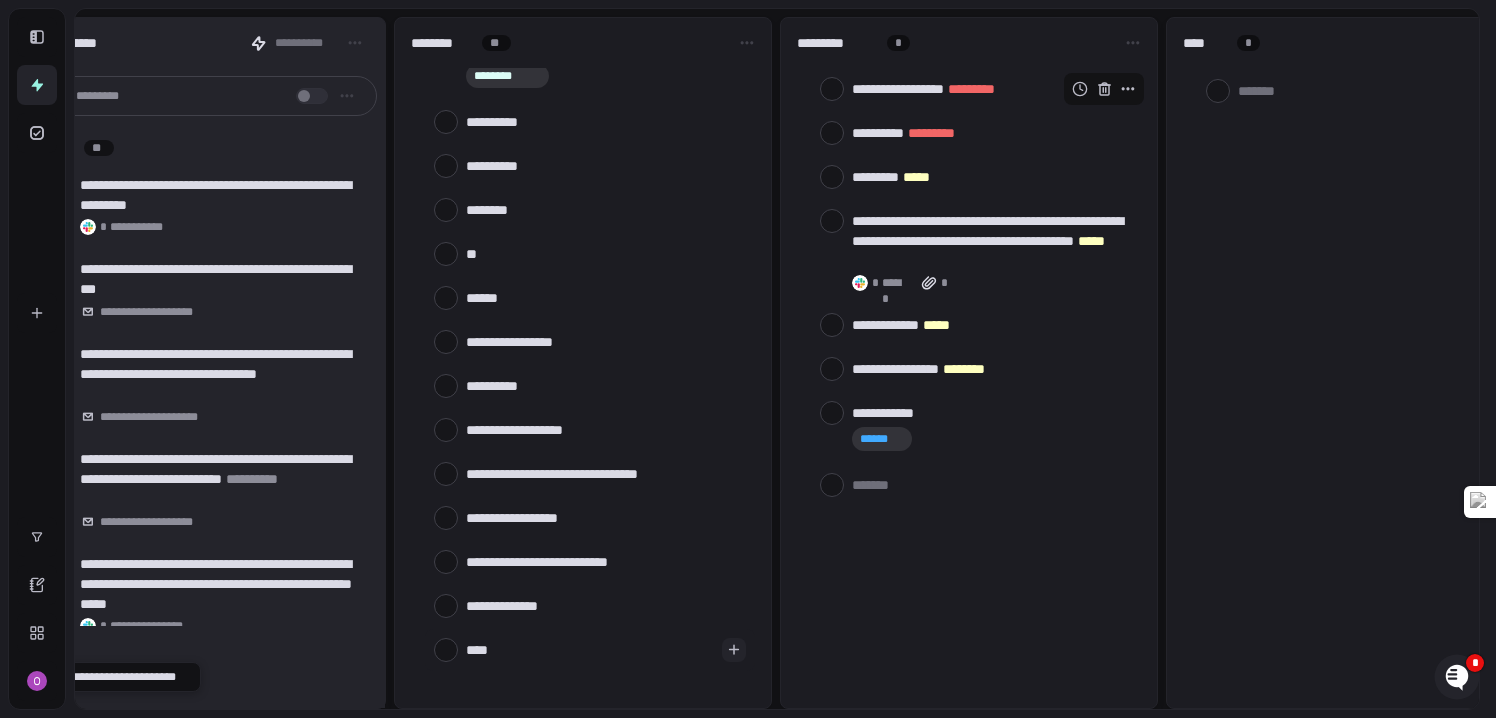 type on "*****" 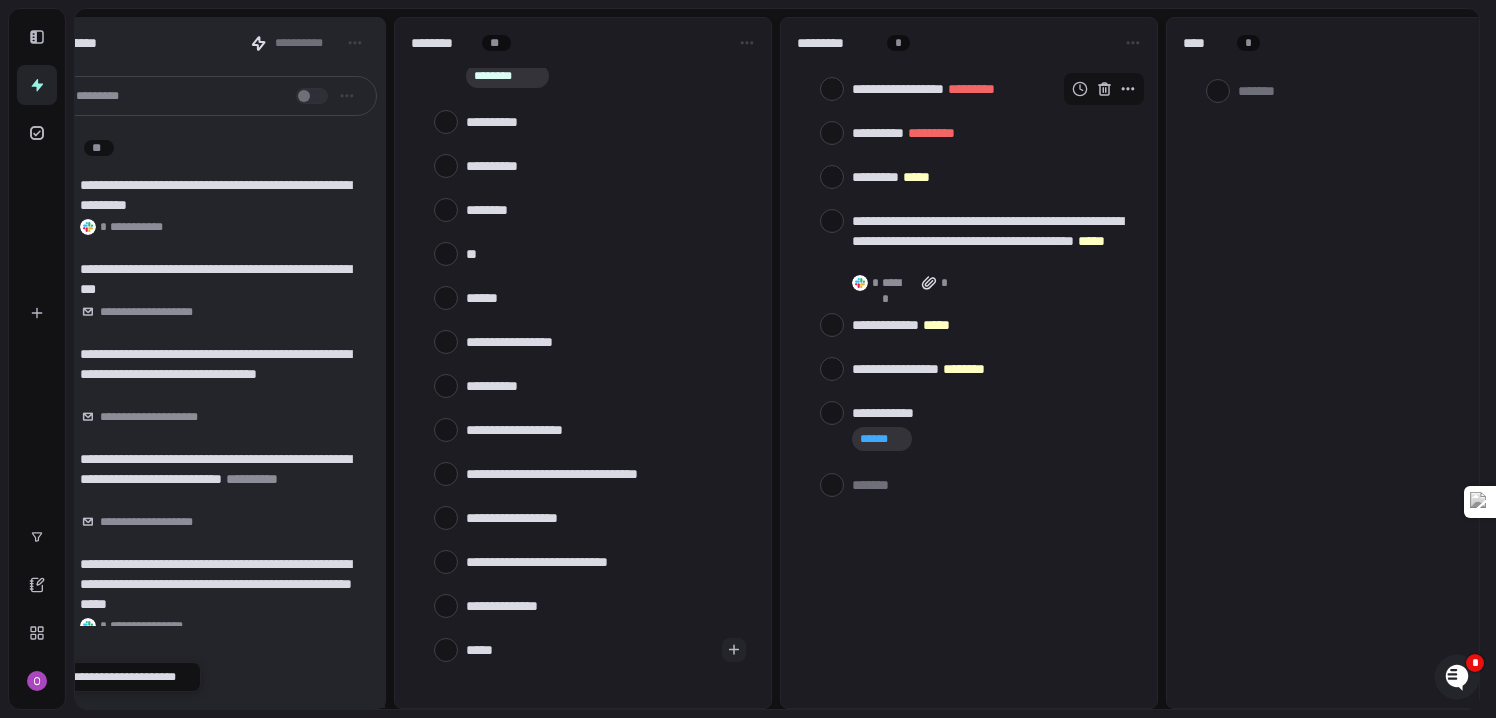 type on "******" 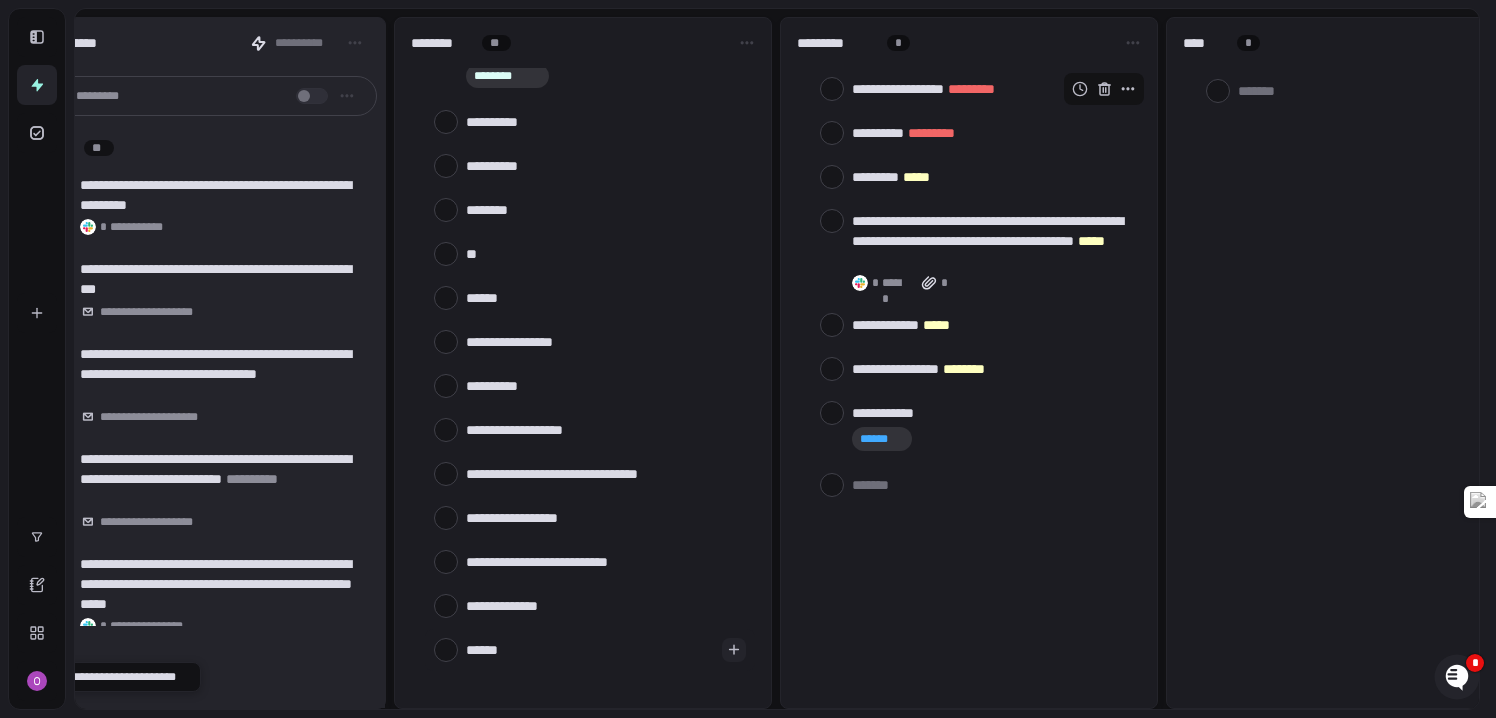 type on "*******" 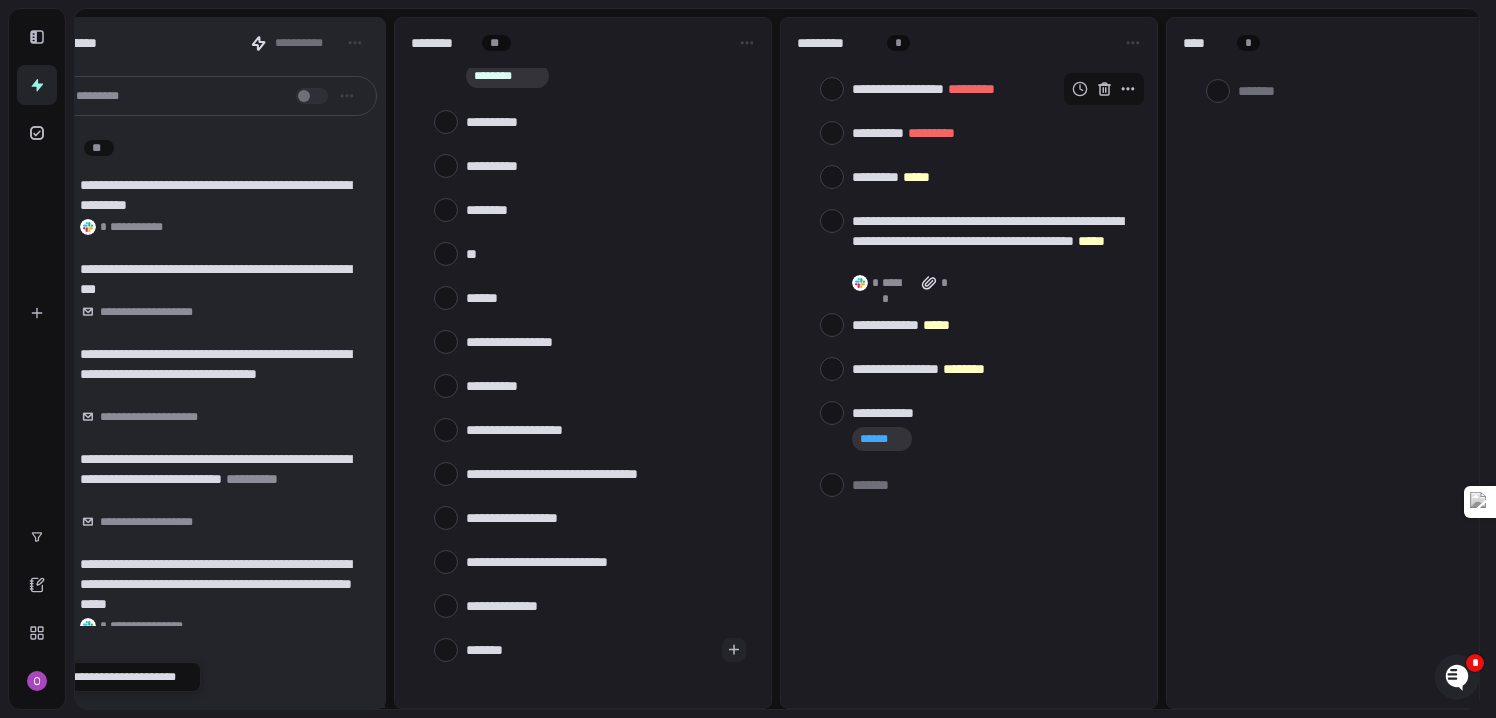 type on "*******" 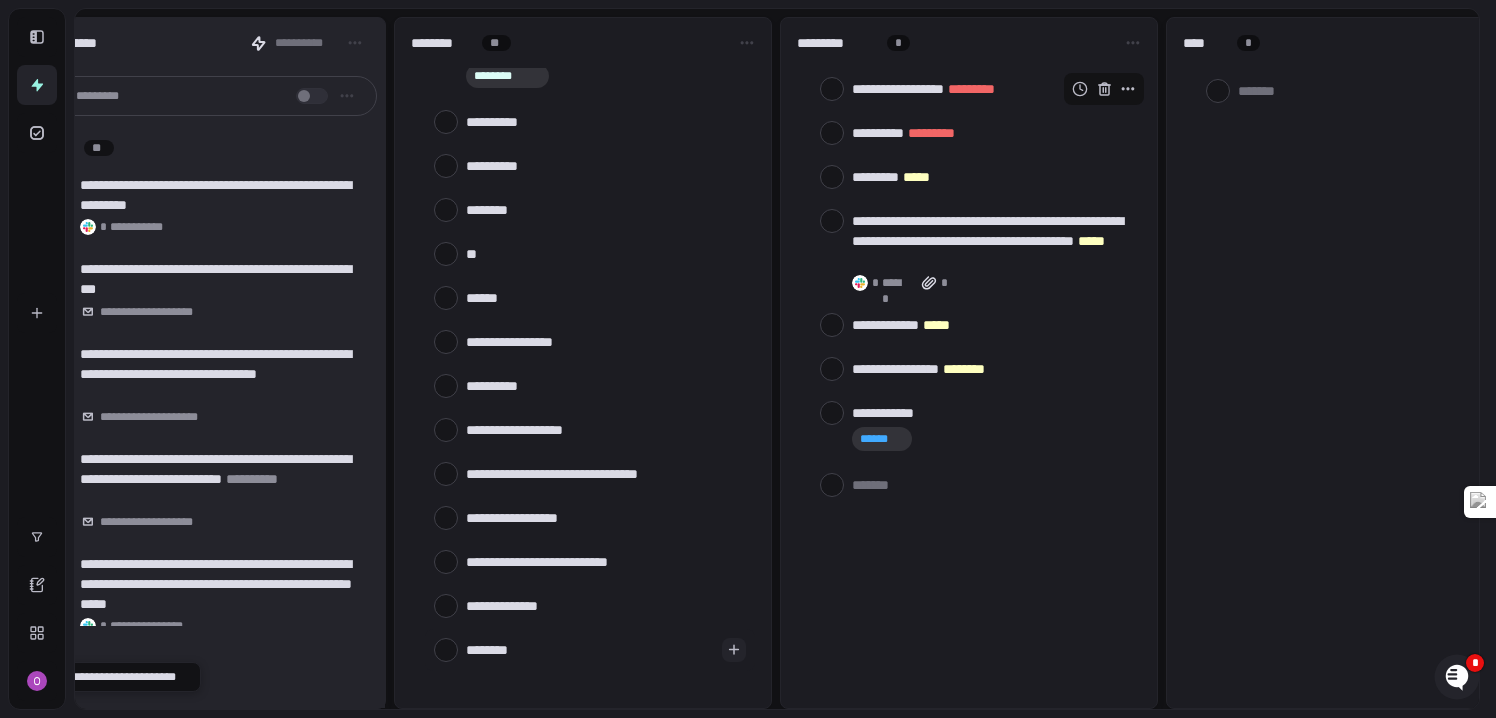 type on "*********" 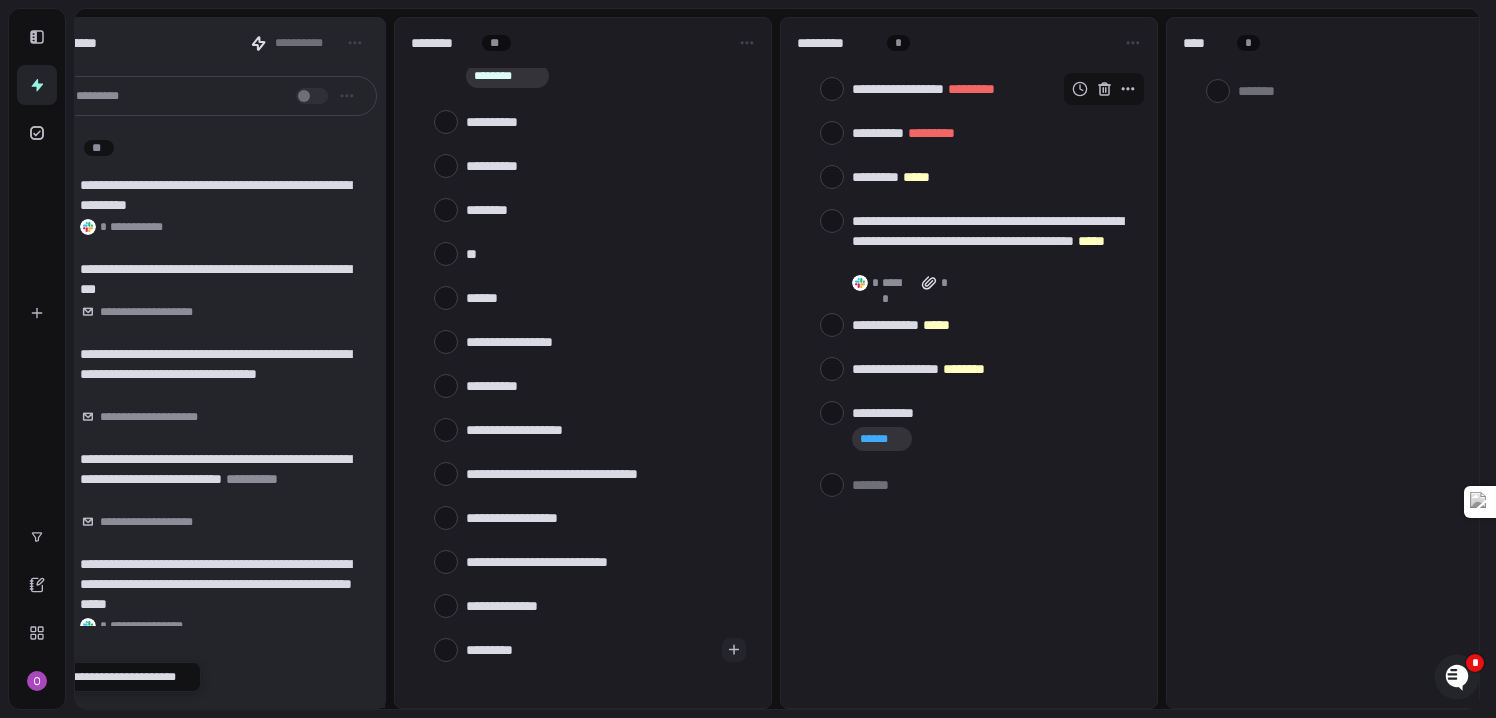 type on "**********" 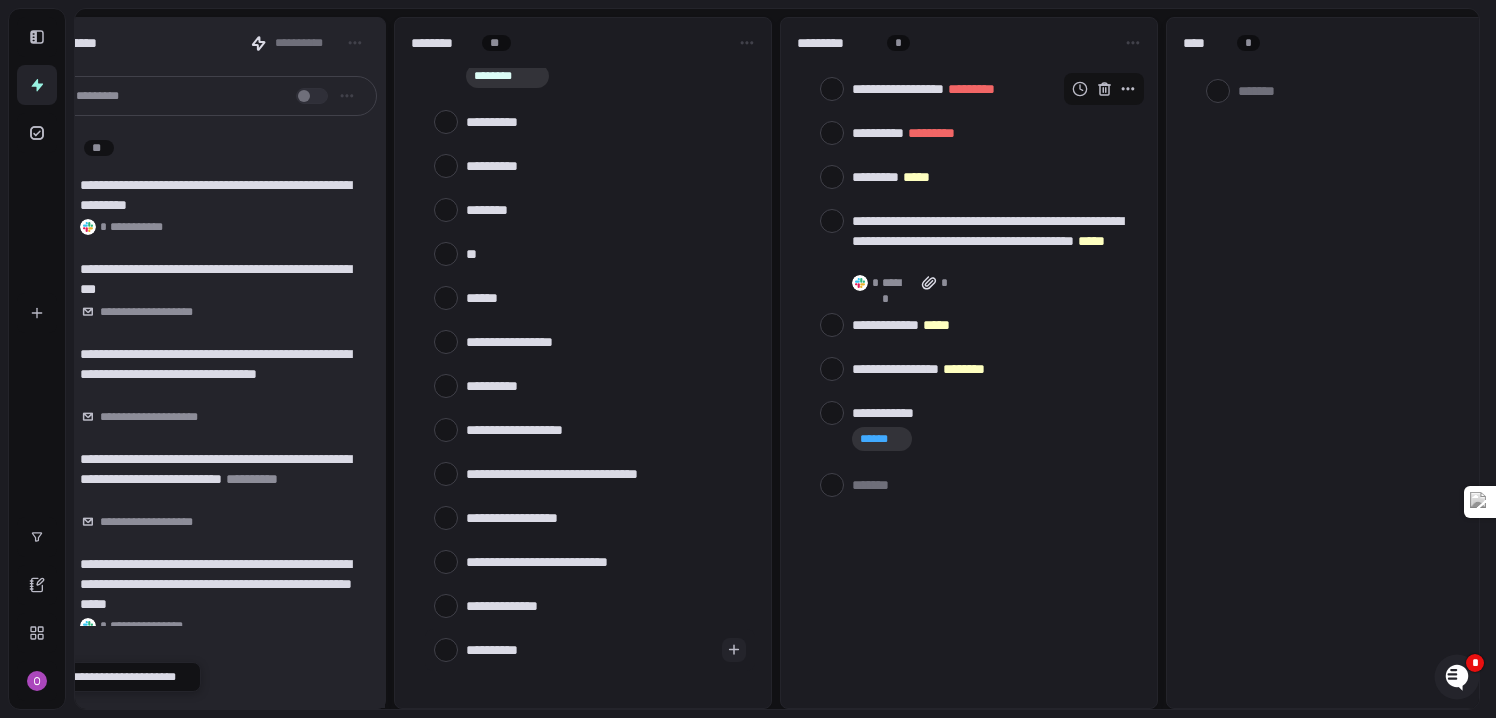 type on "**********" 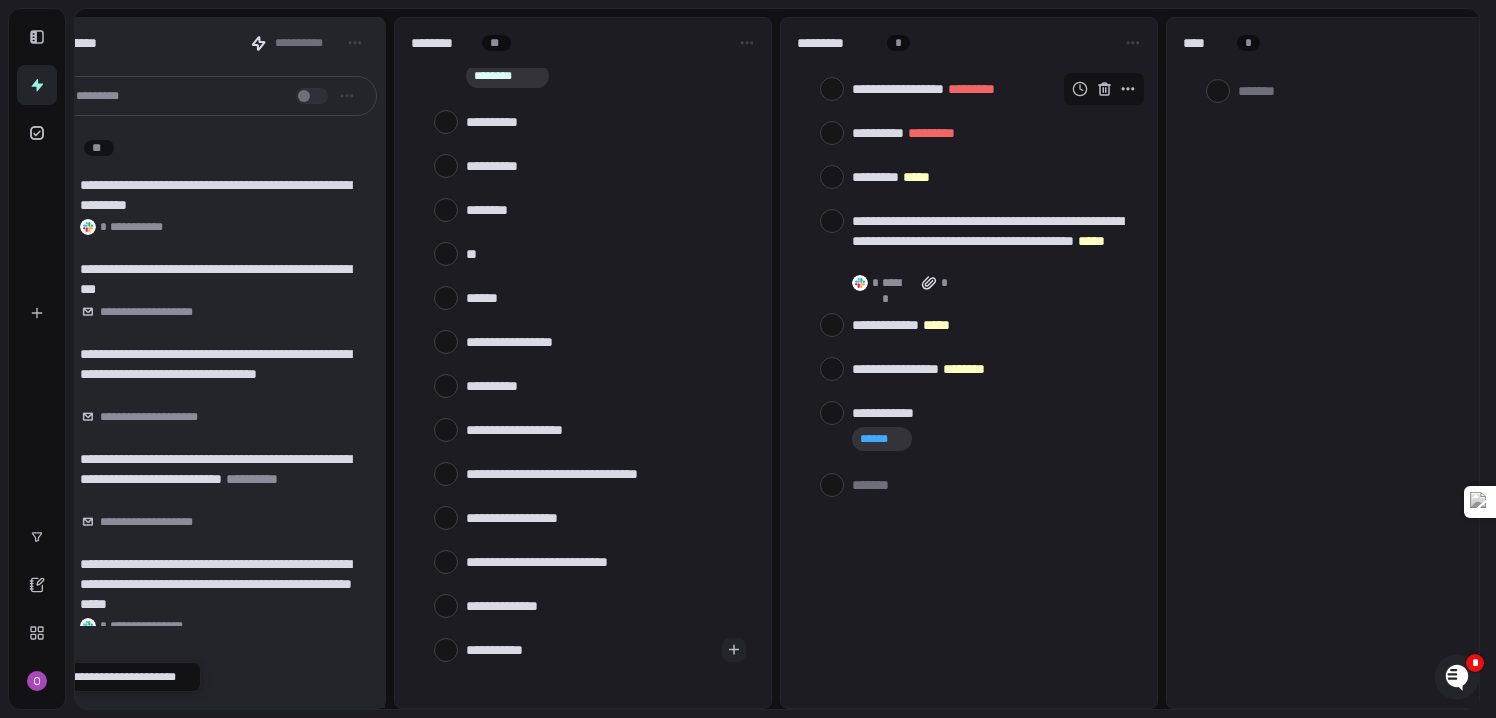 type 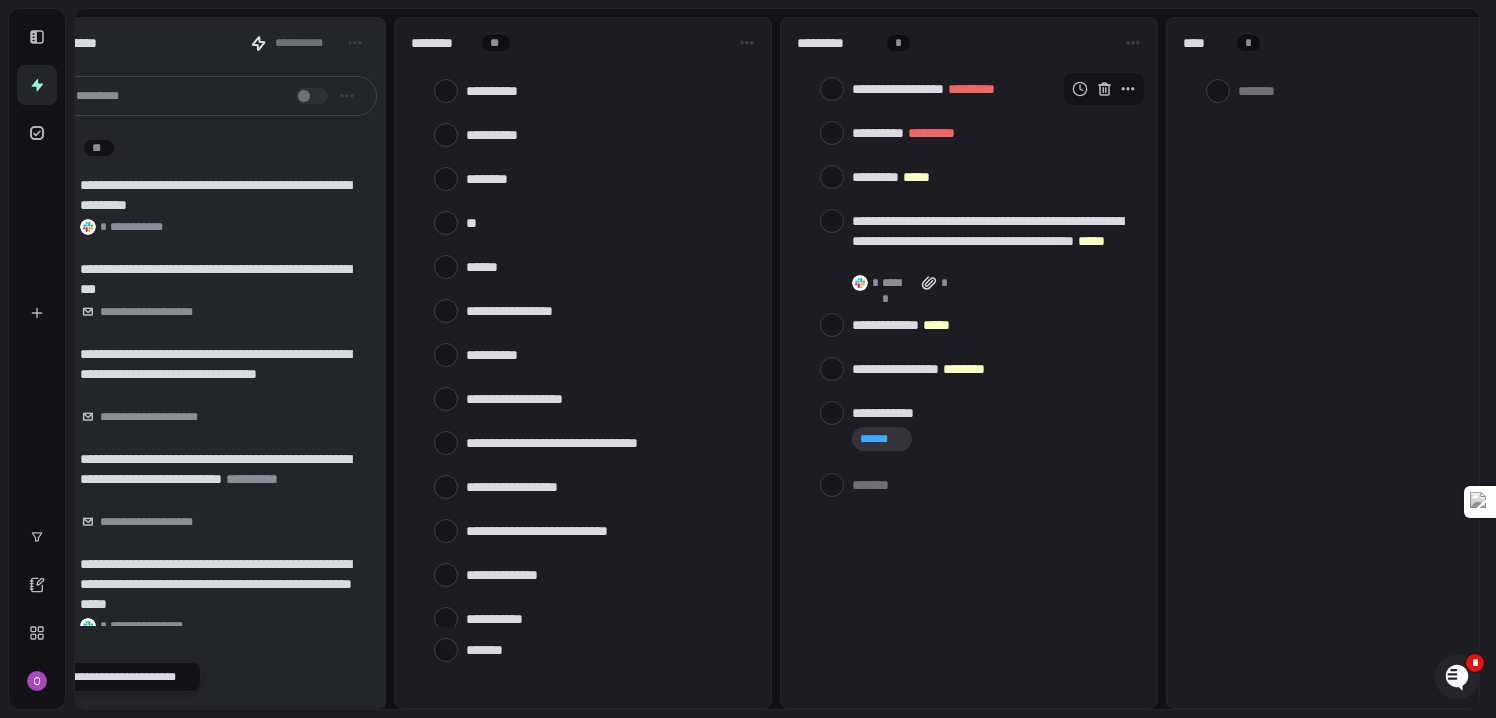 scroll, scrollTop: 263, scrollLeft: 0, axis: vertical 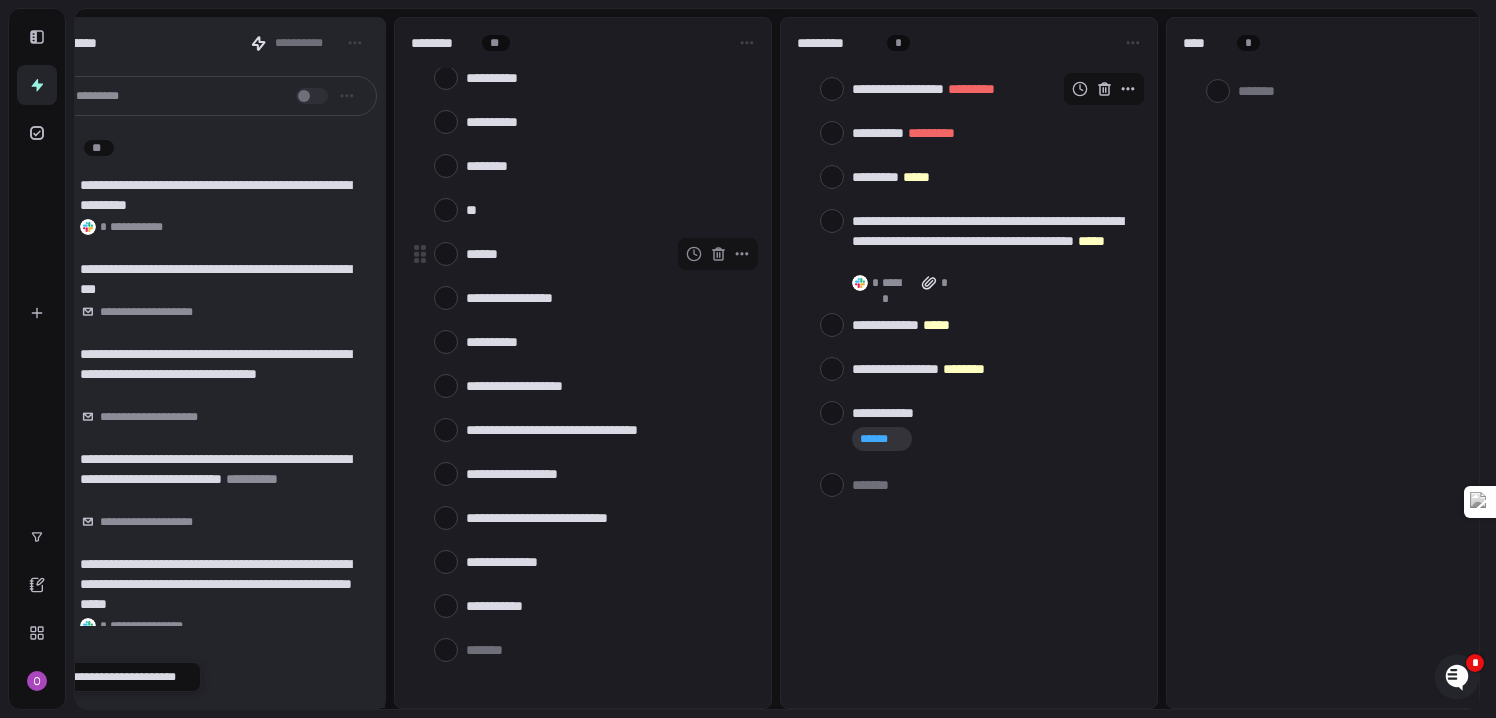 click at bounding box center [446, 254] 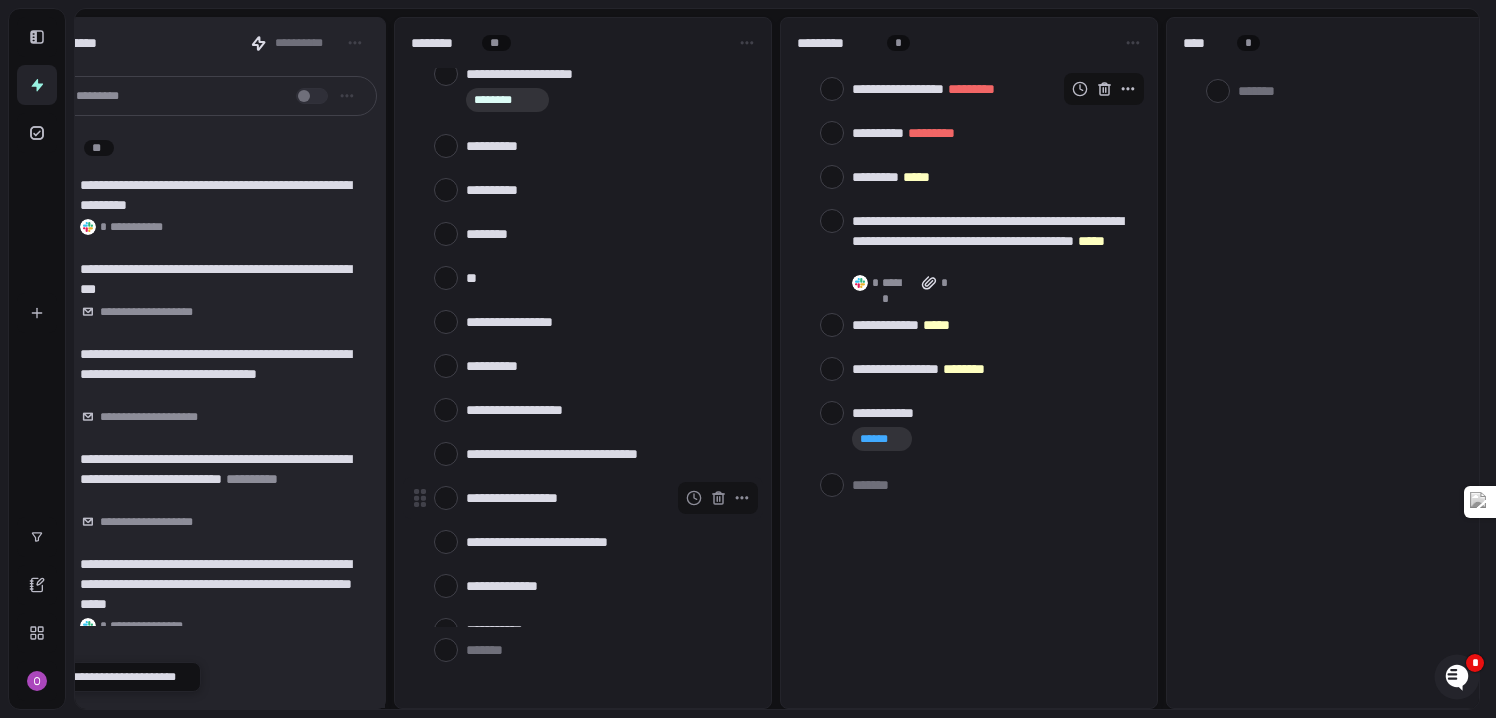 scroll, scrollTop: 219, scrollLeft: 0, axis: vertical 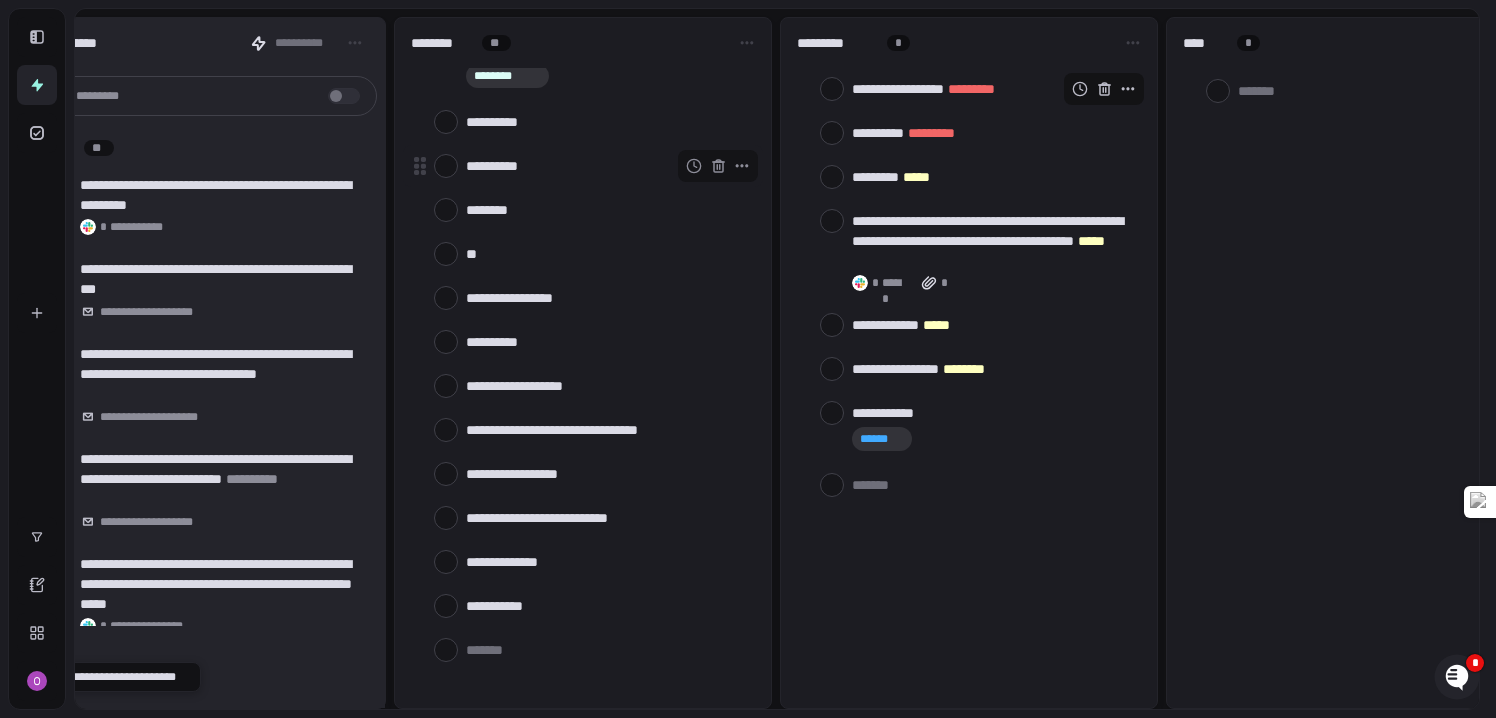 type on "*" 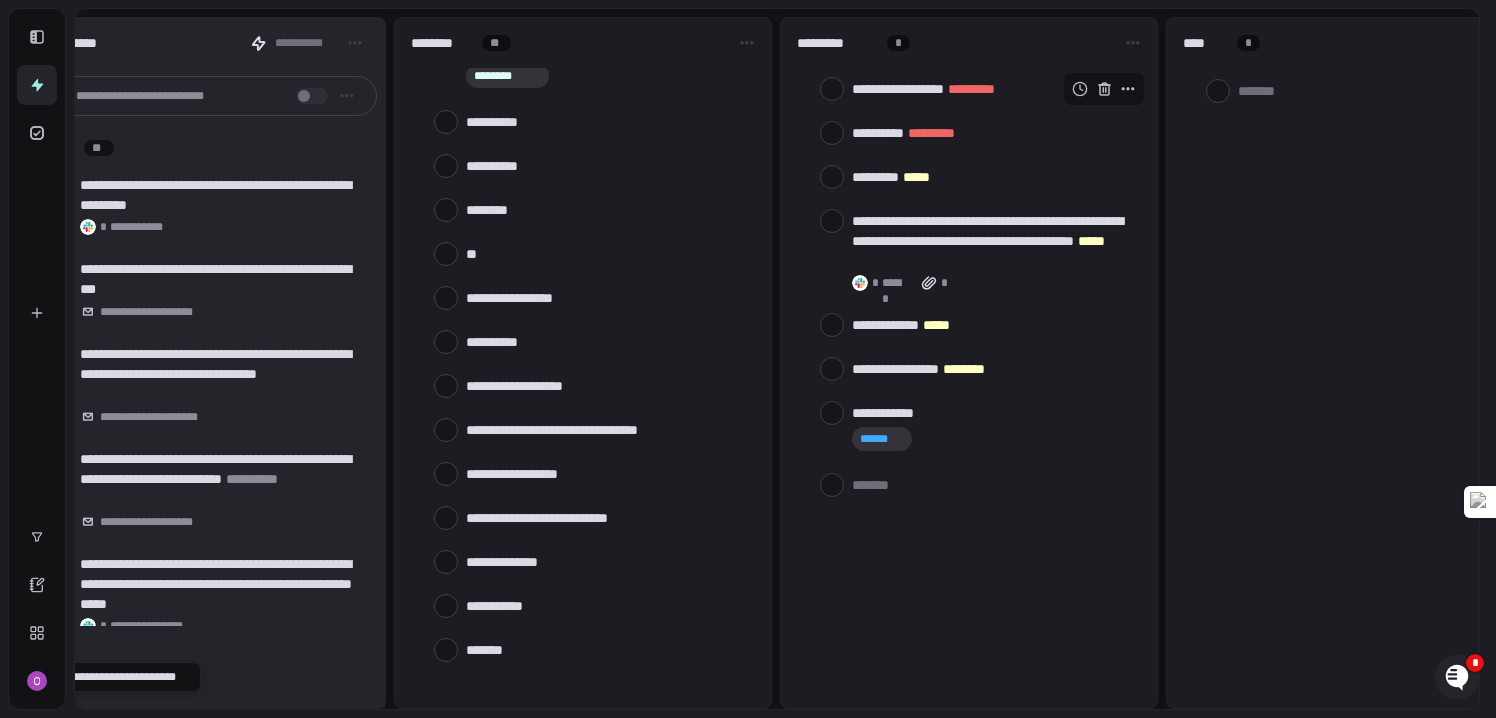 click at bounding box center [606, 649] 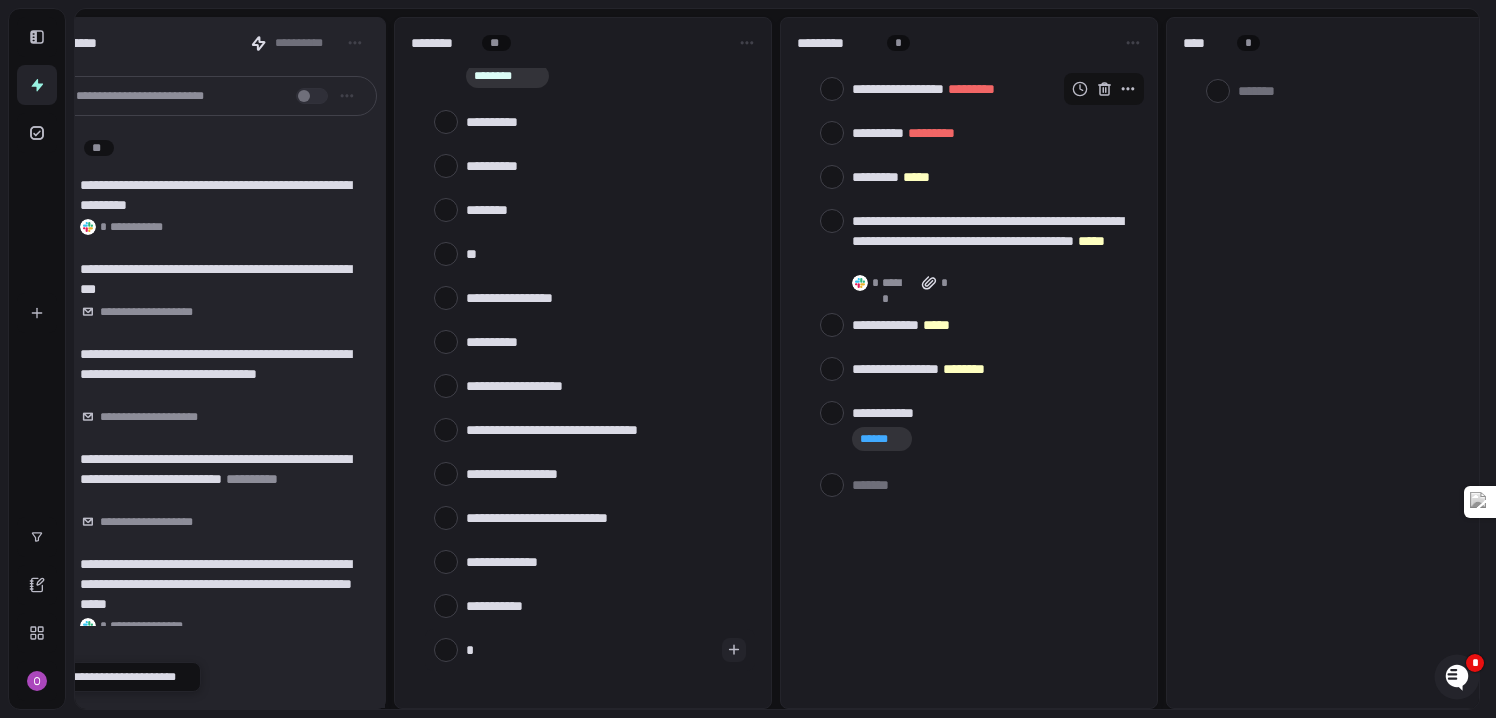 type on "**" 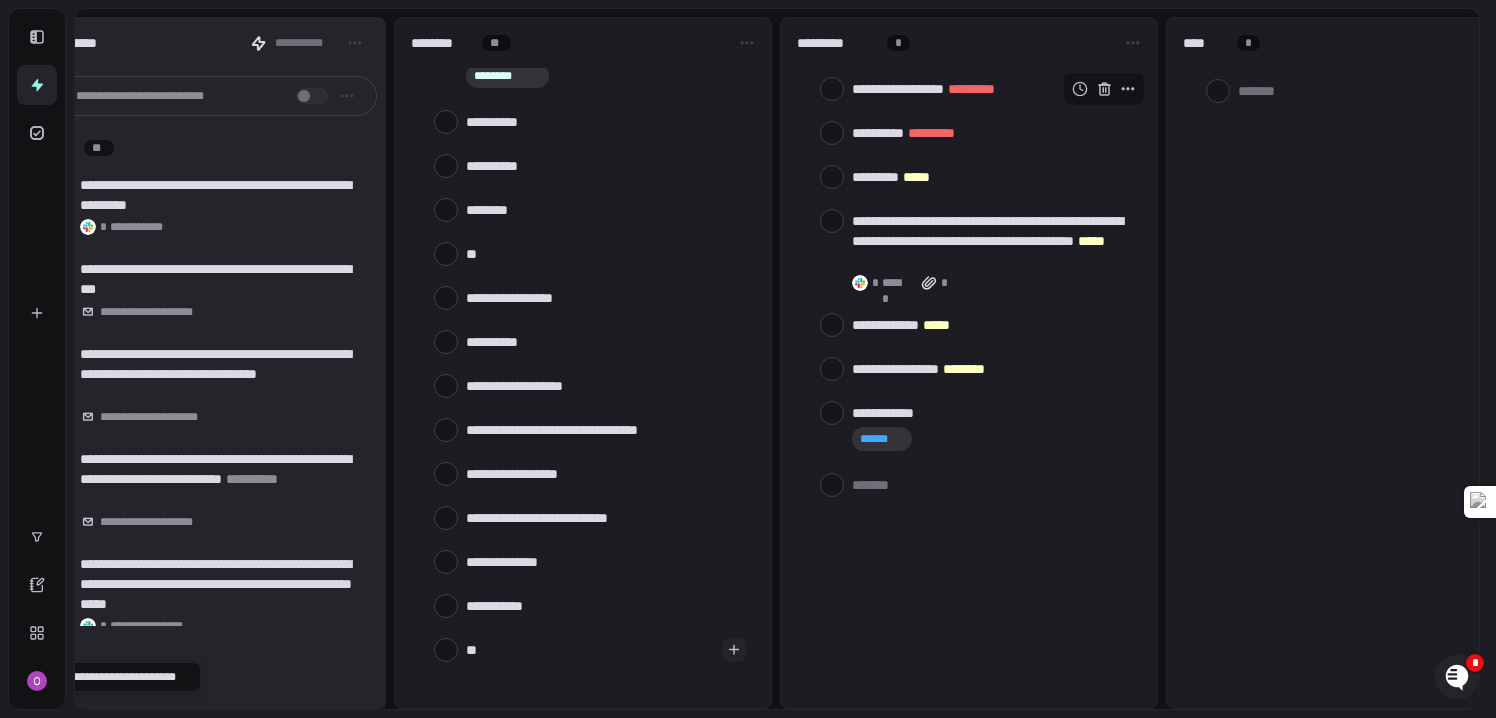 type on "***" 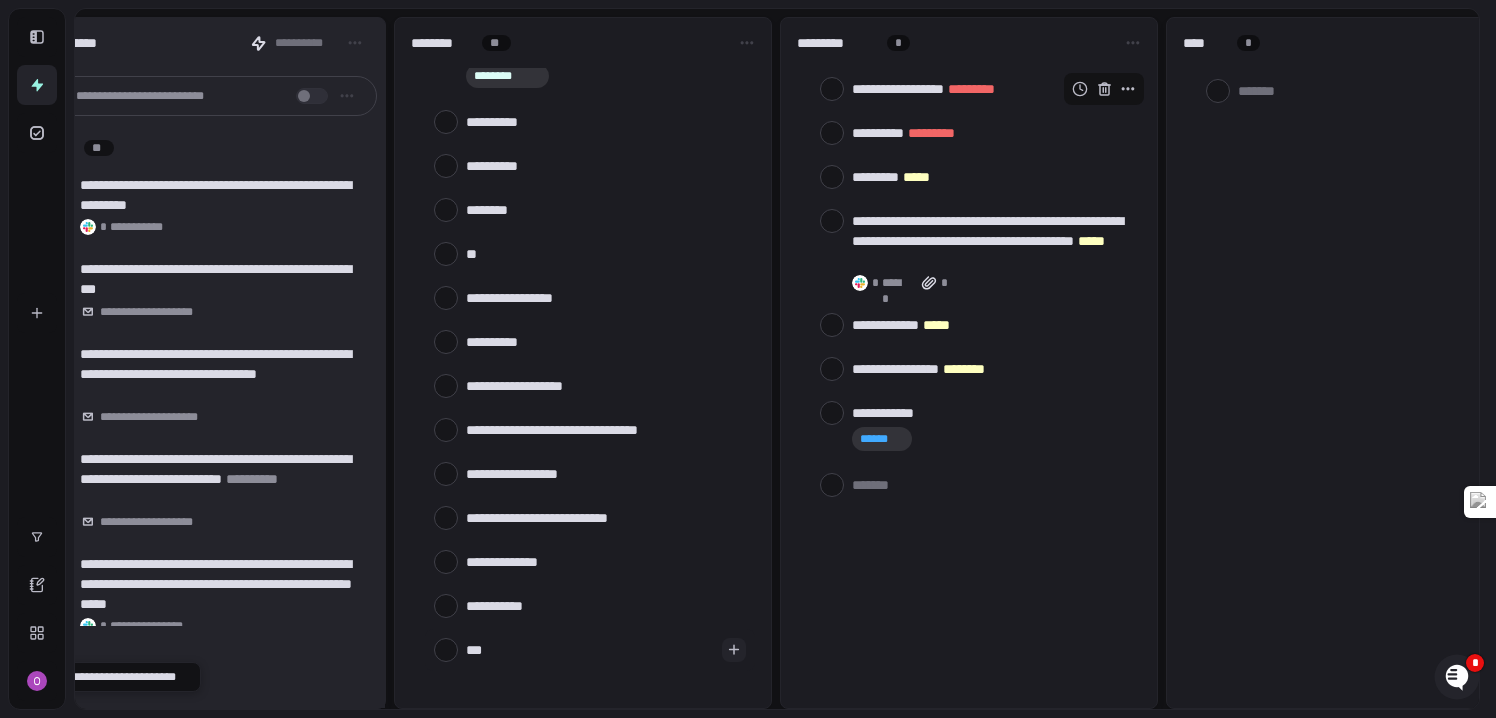 type on "****" 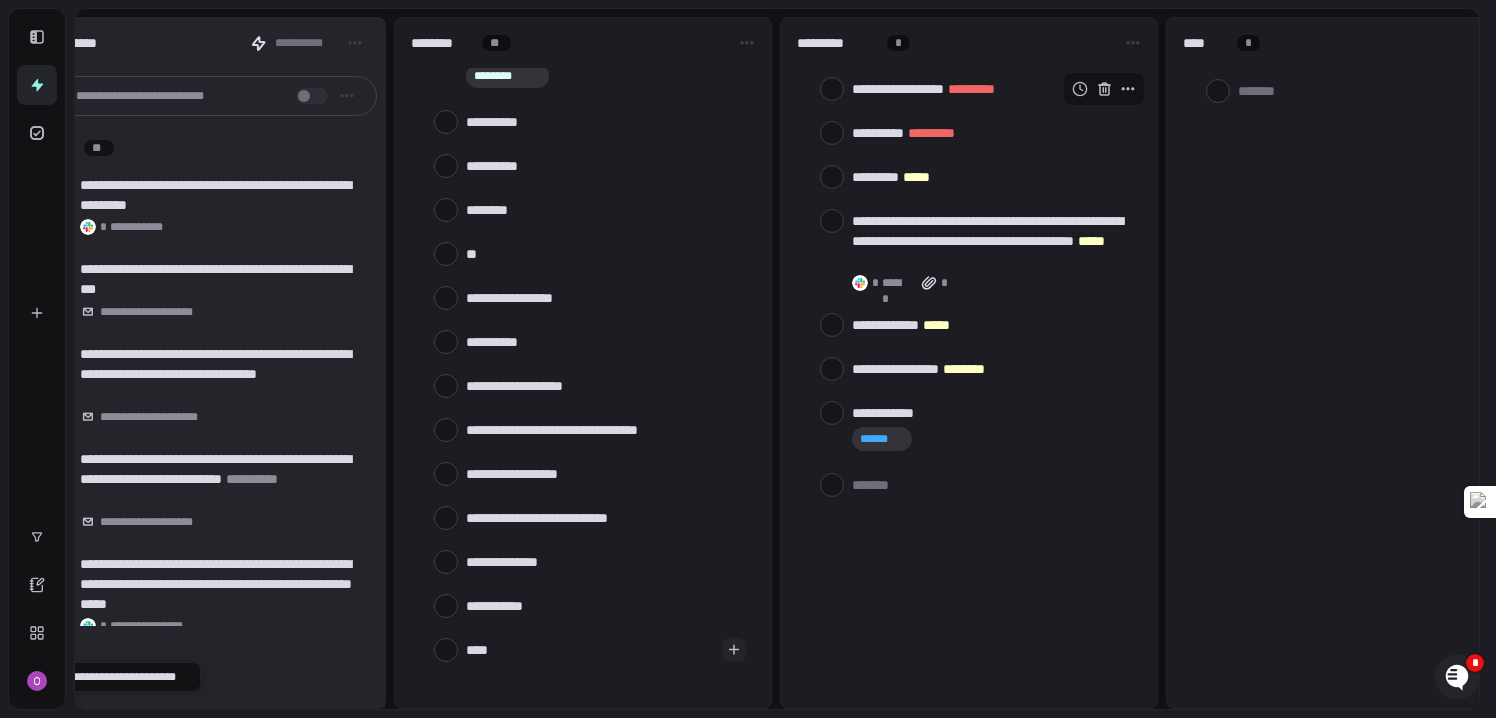 type on "****" 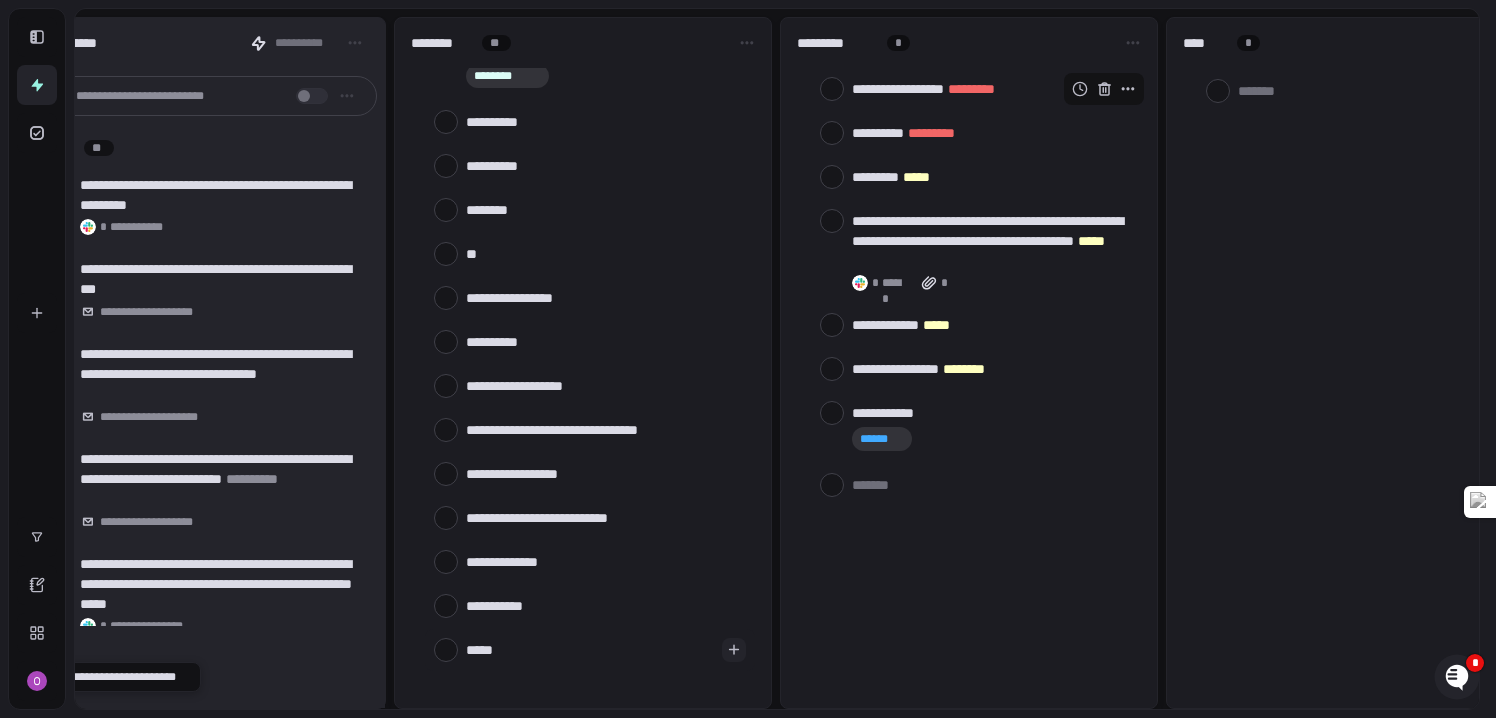type on "******" 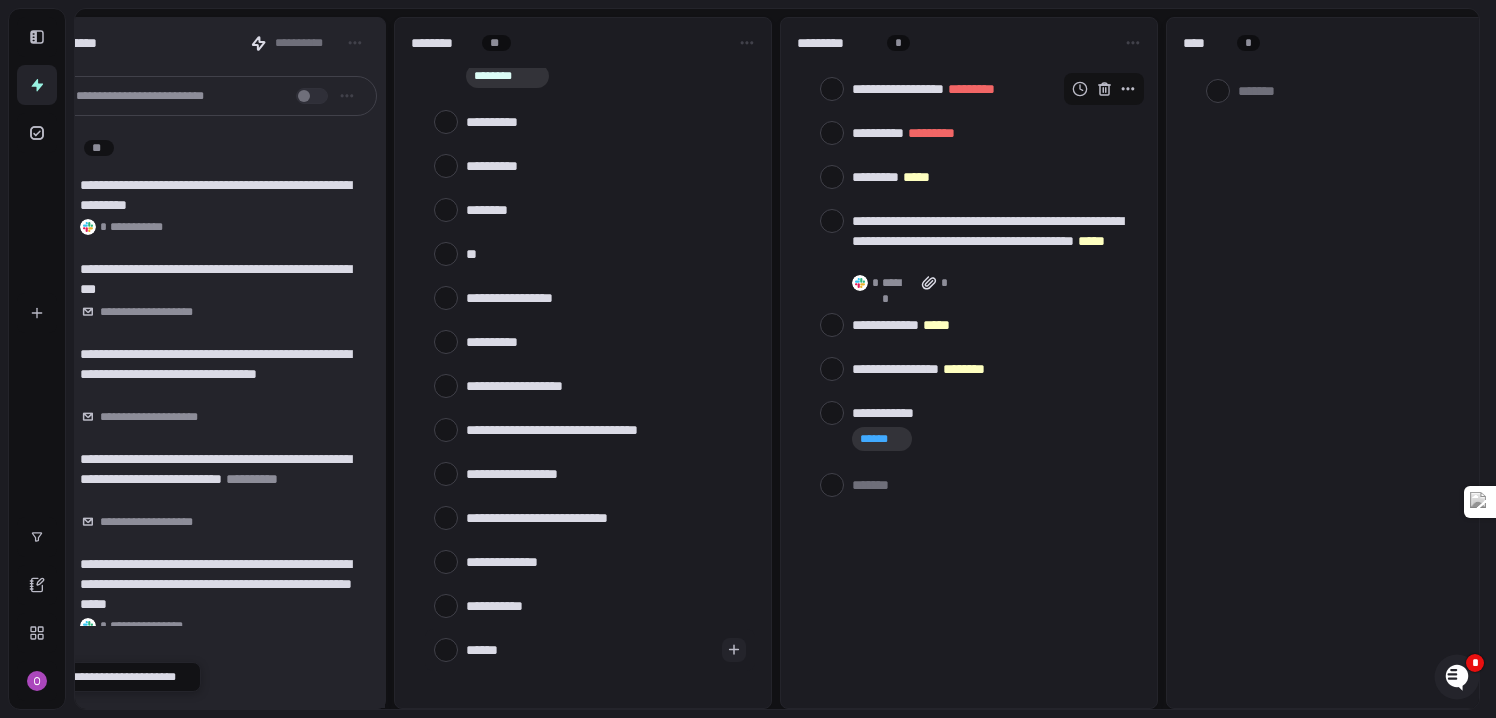 type on "****" 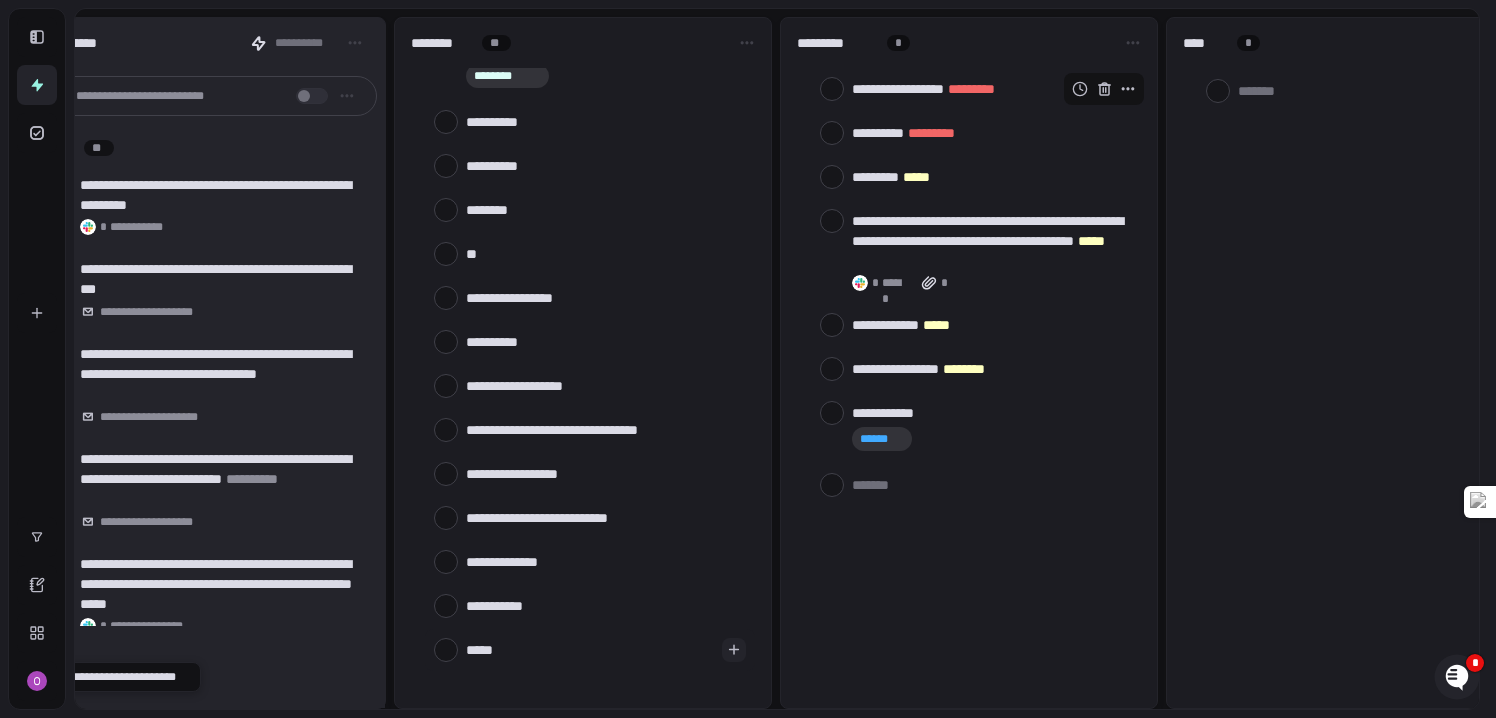 type on "****" 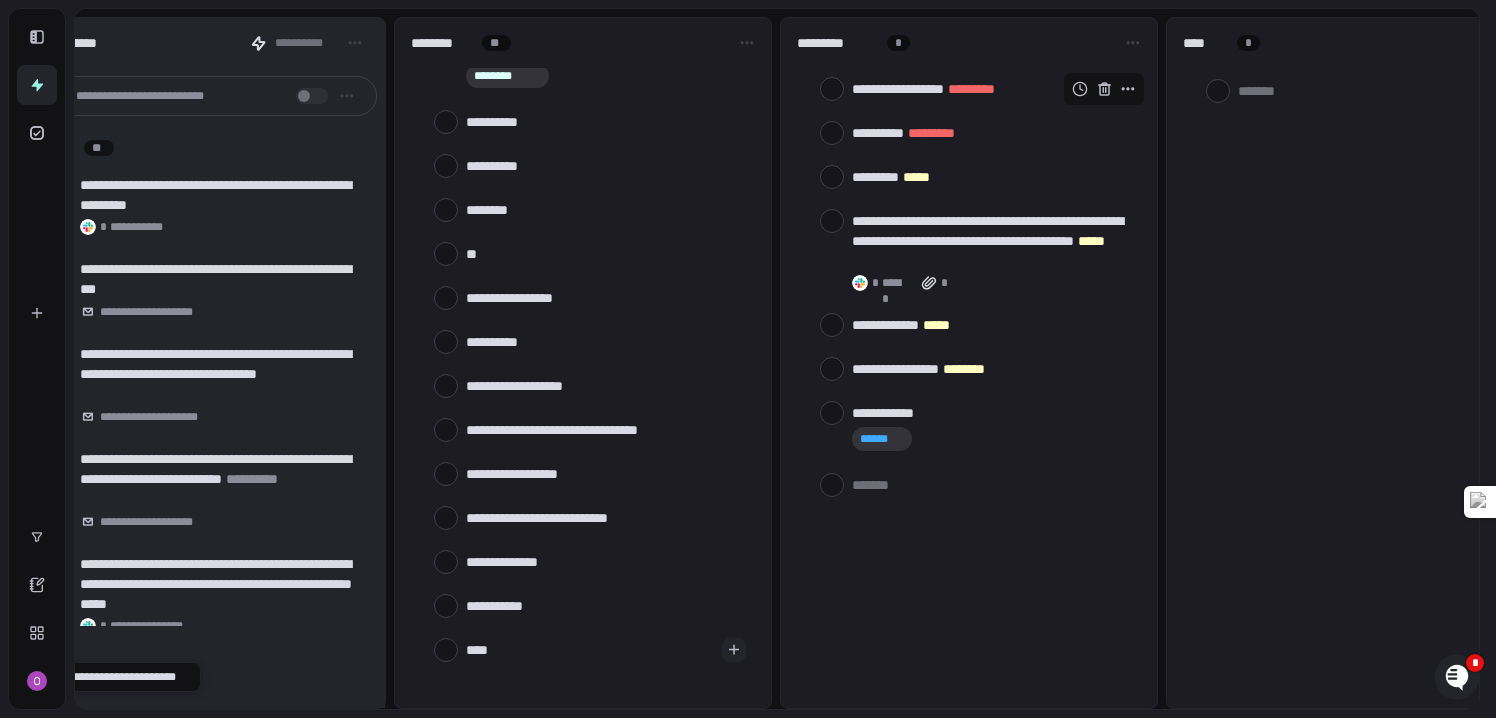 type on "*****" 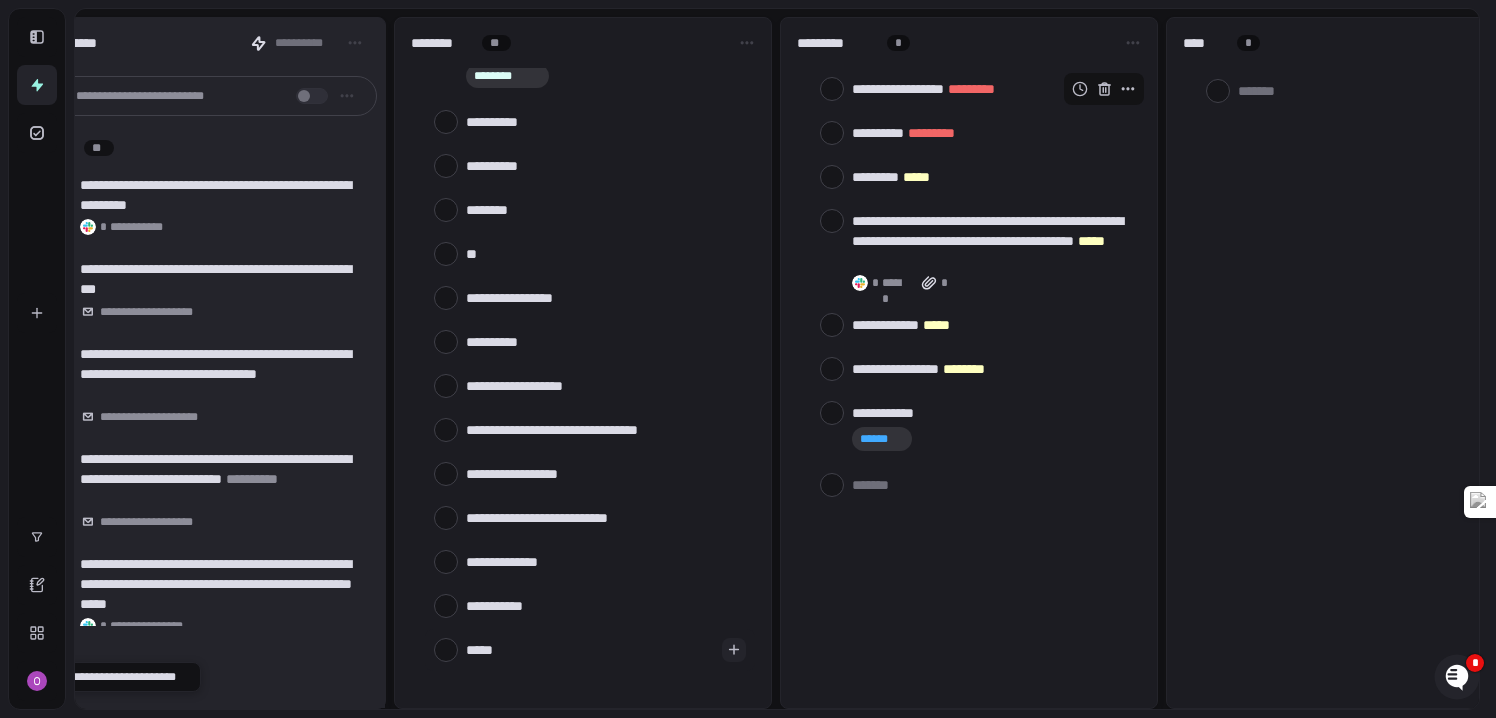 type on "*****" 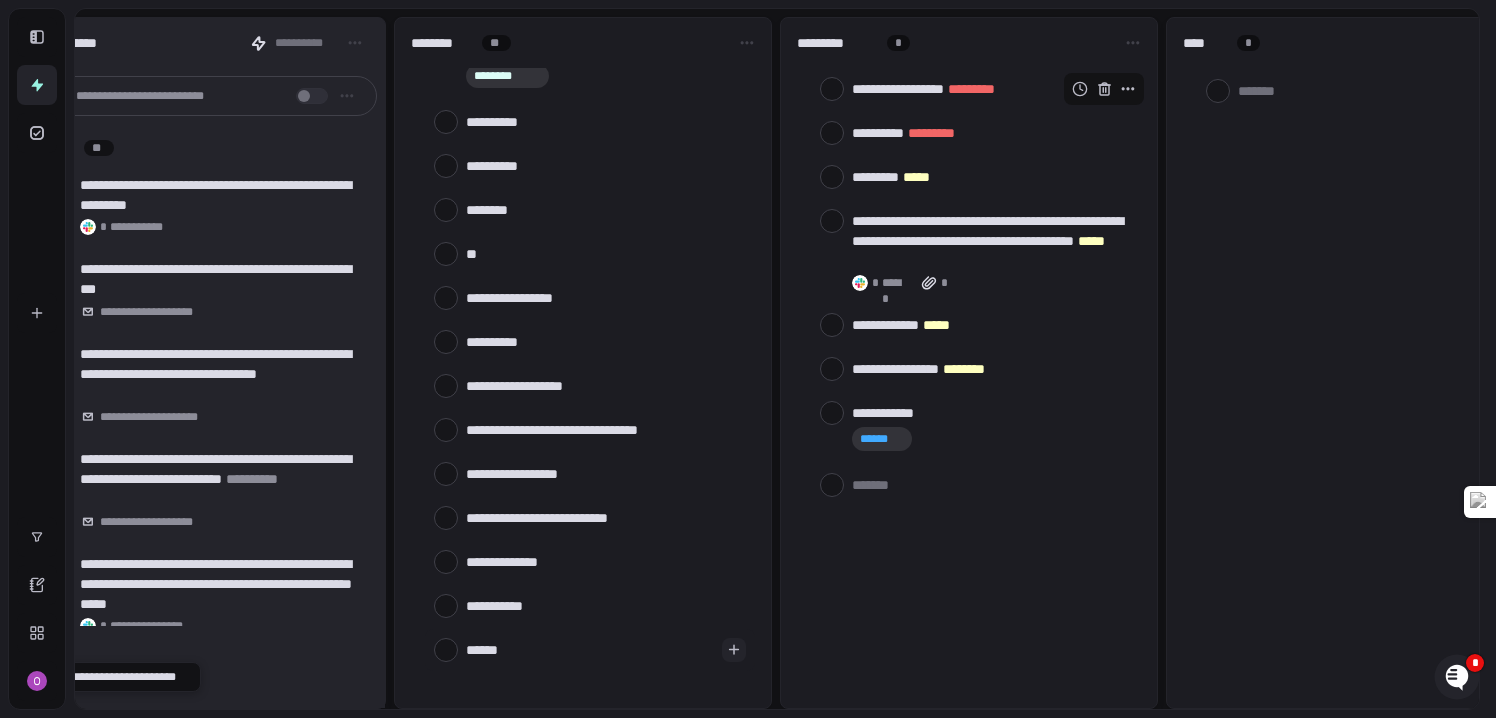 type on "*******" 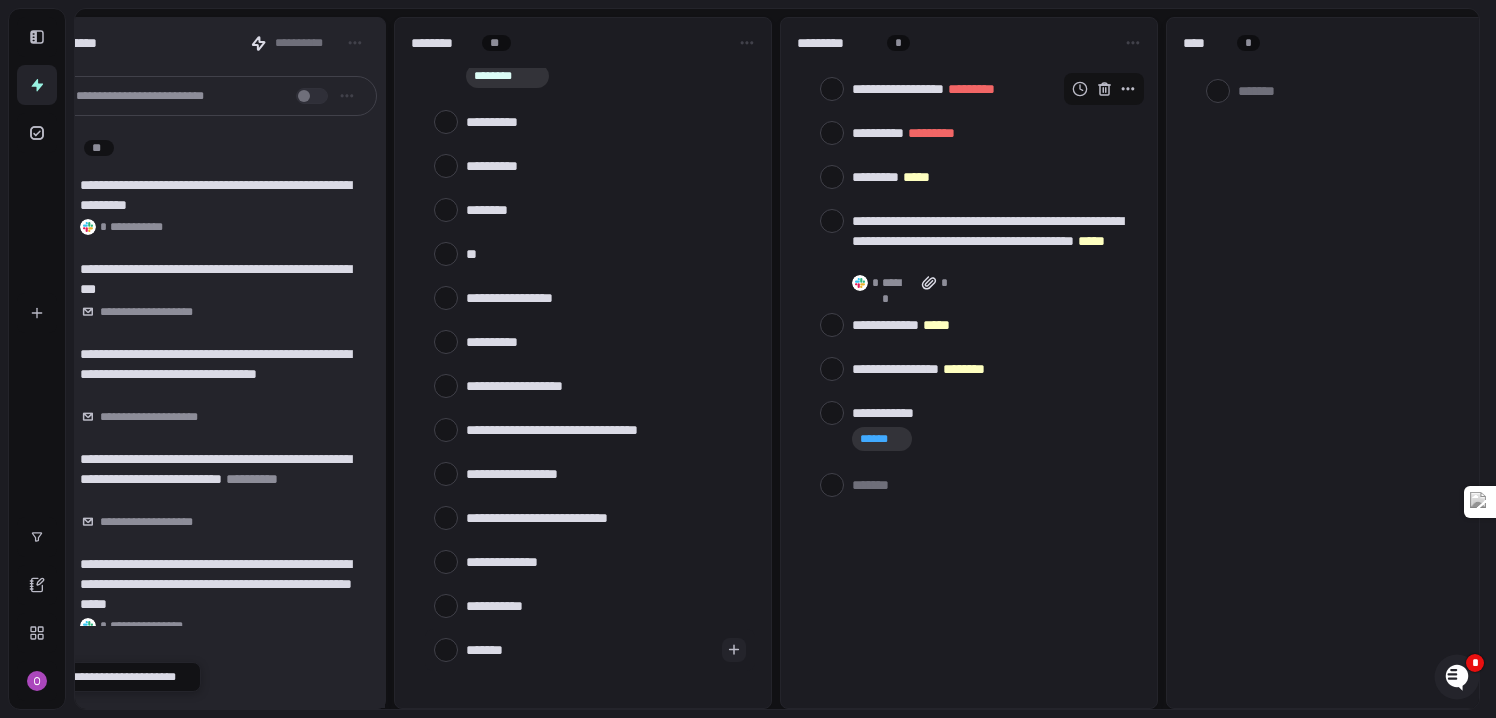 type on "********" 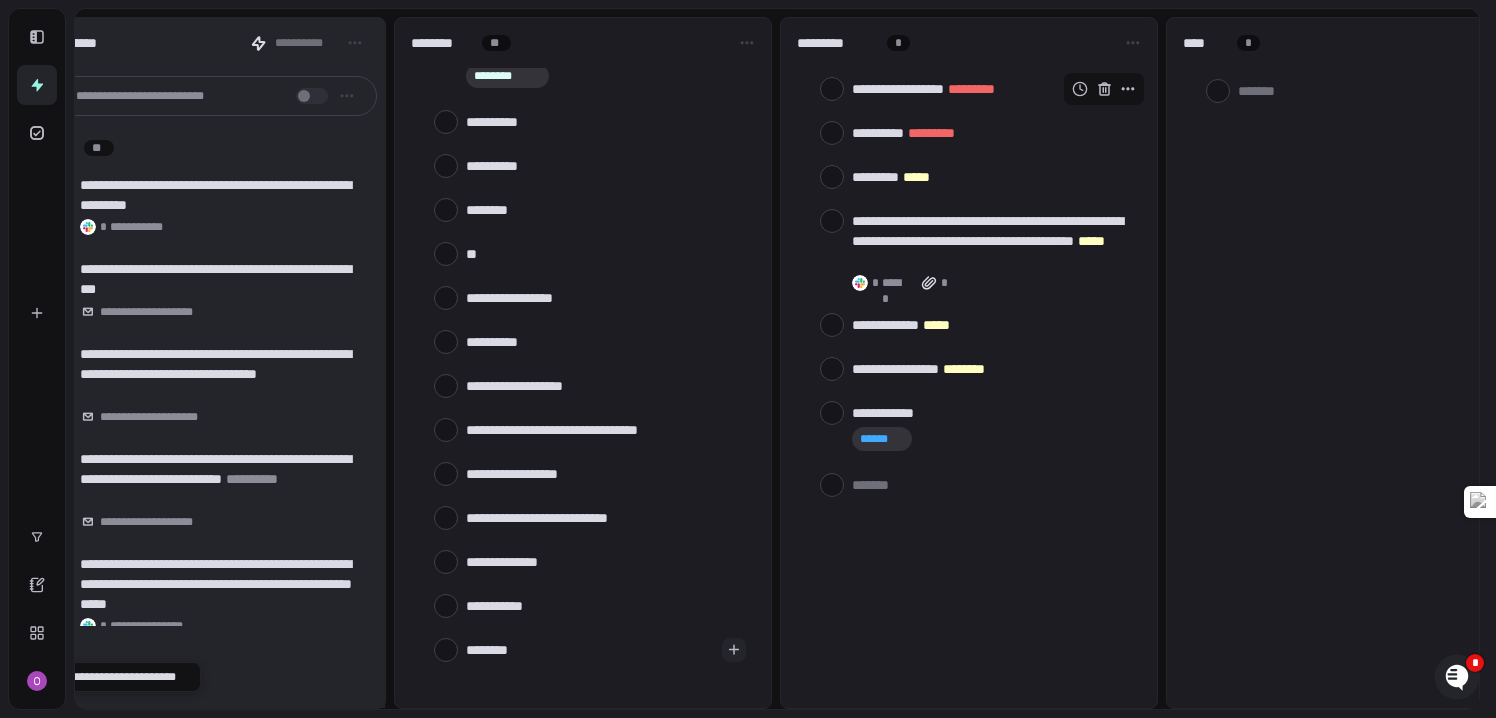 type on "*********" 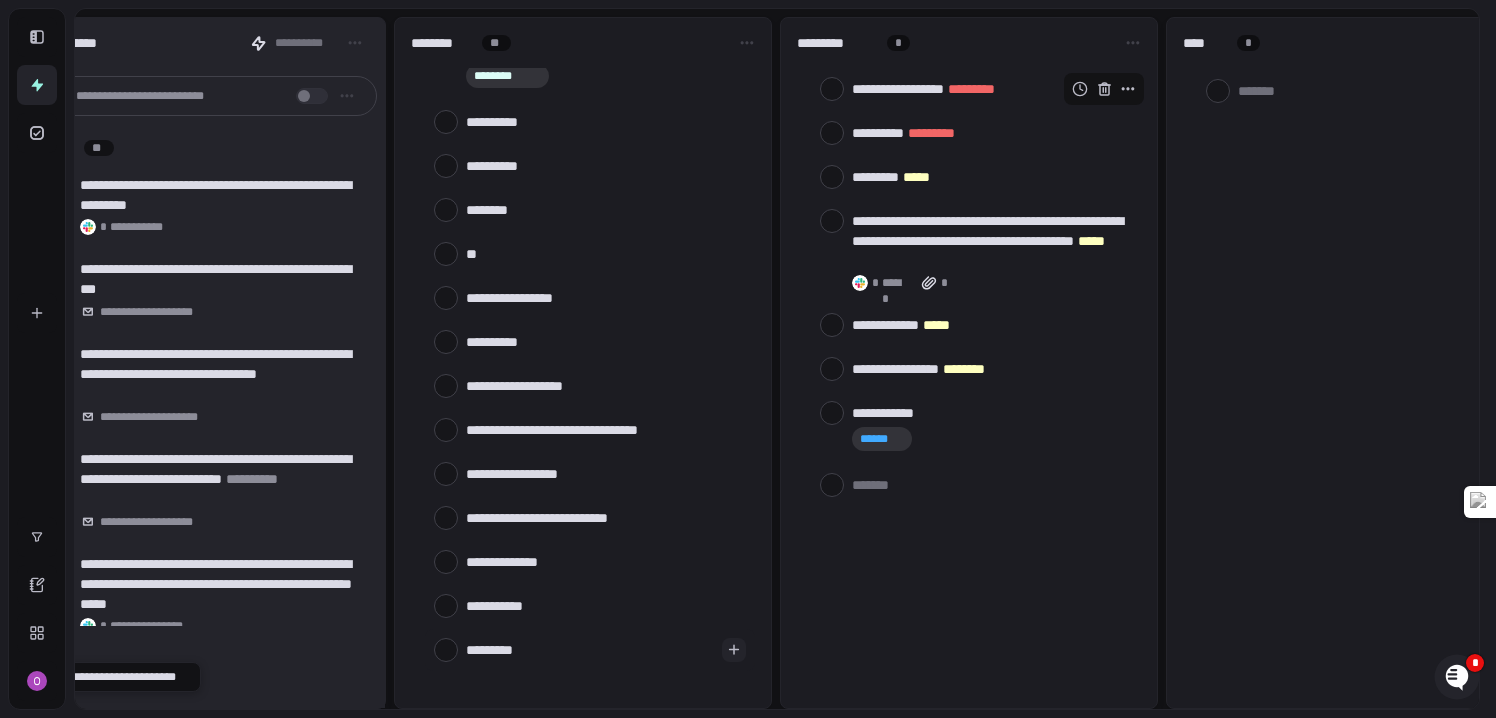 type on "**********" 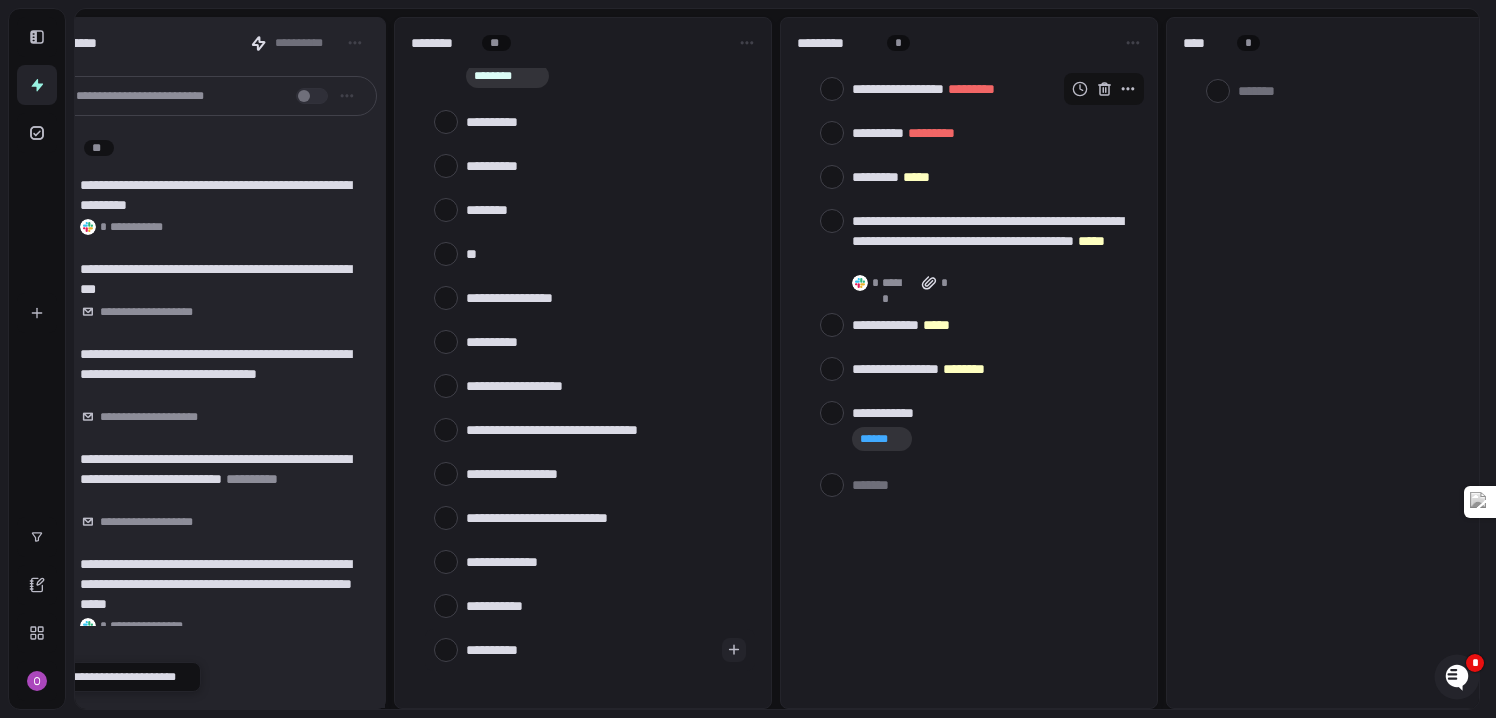 type on "**********" 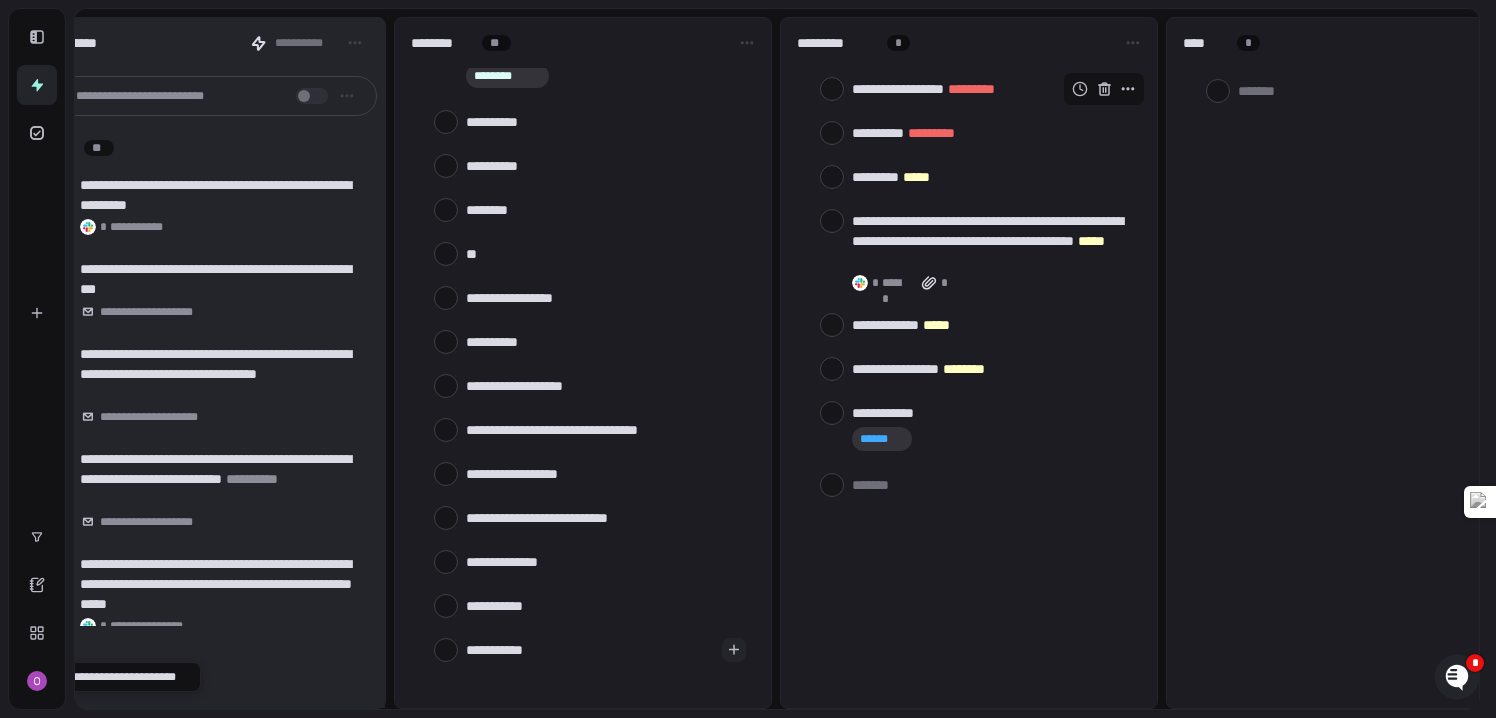 type on "**********" 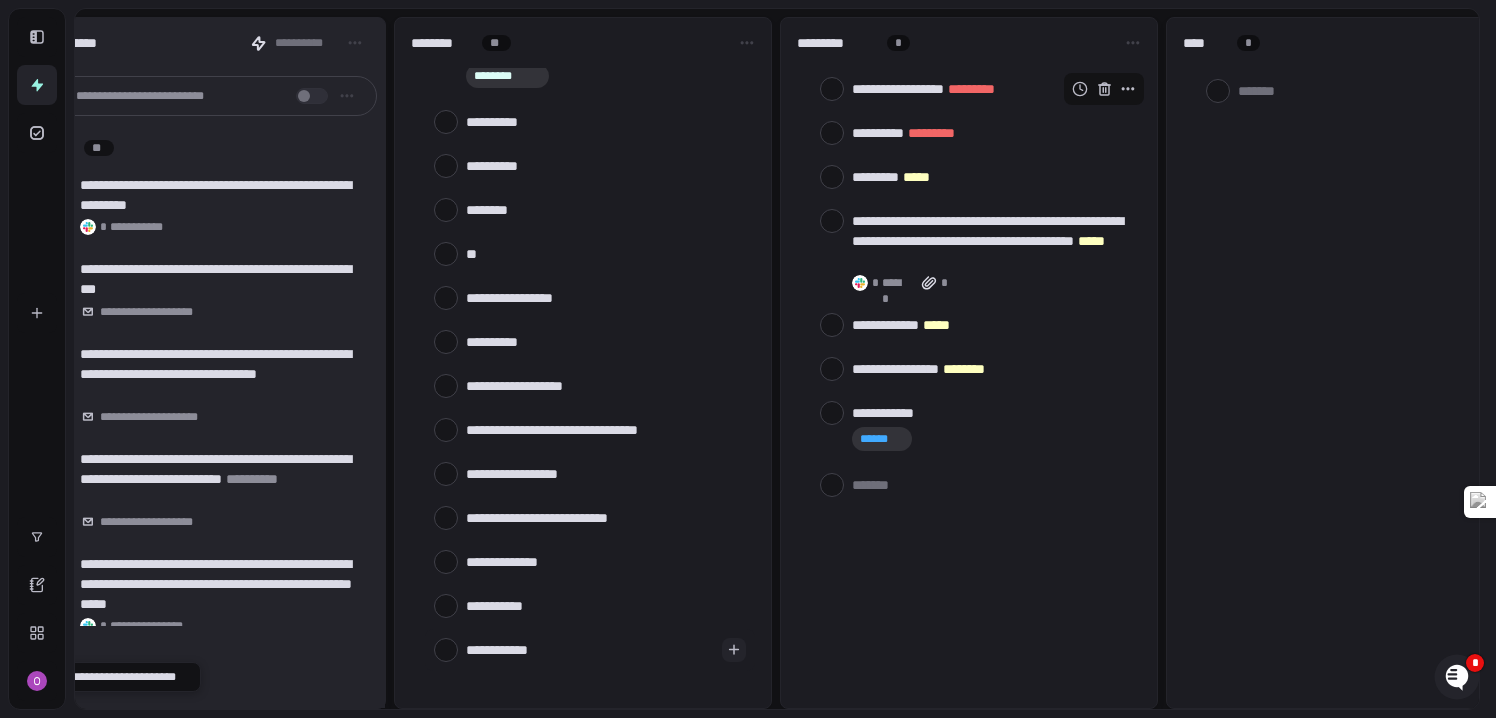 type on "**********" 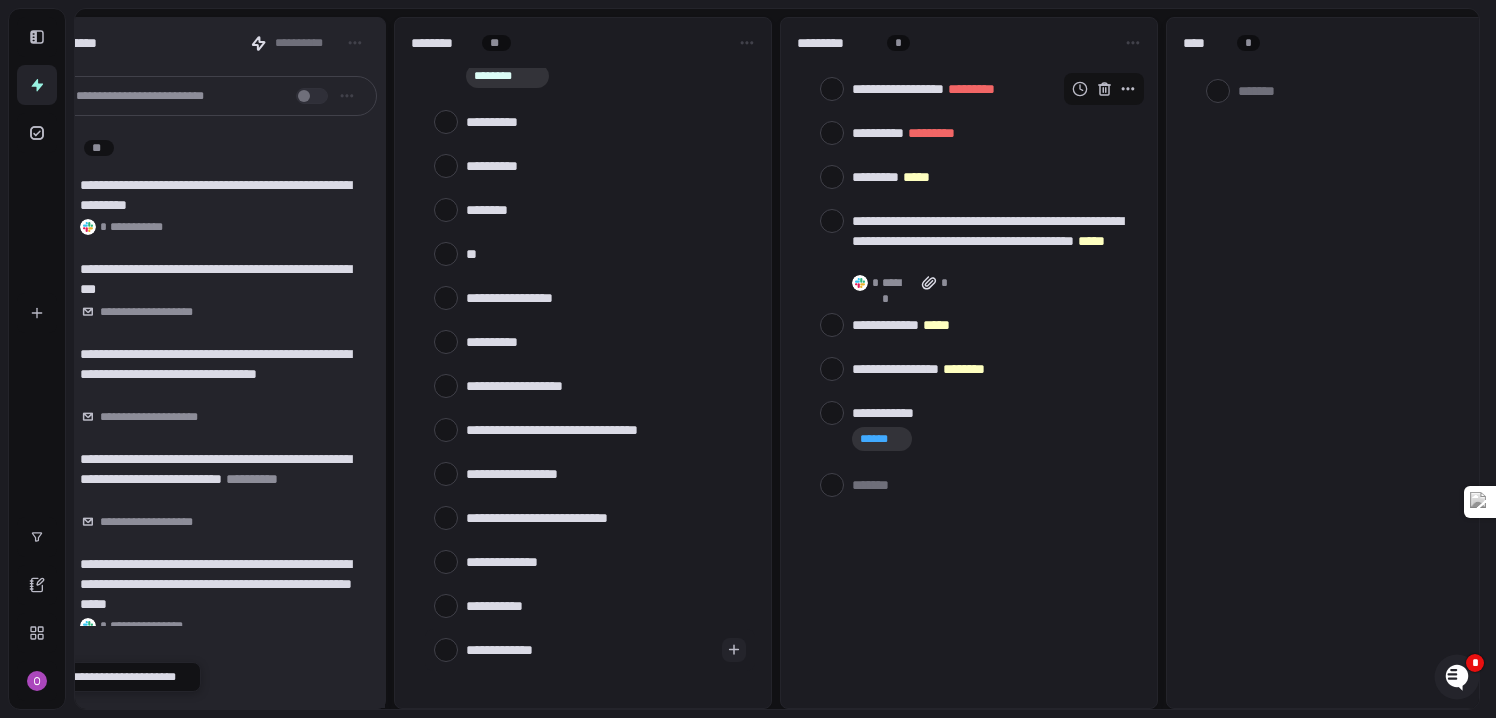 type on "**********" 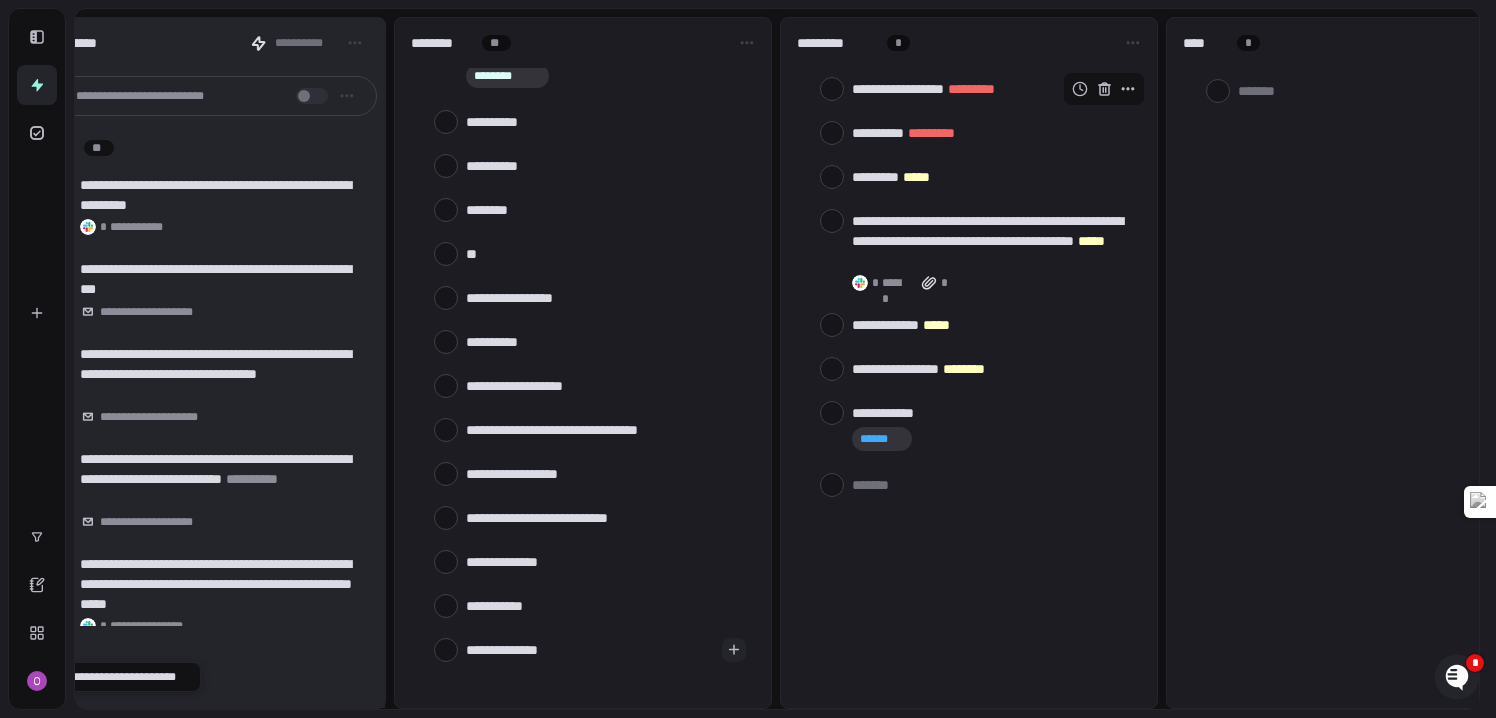 type on "**********" 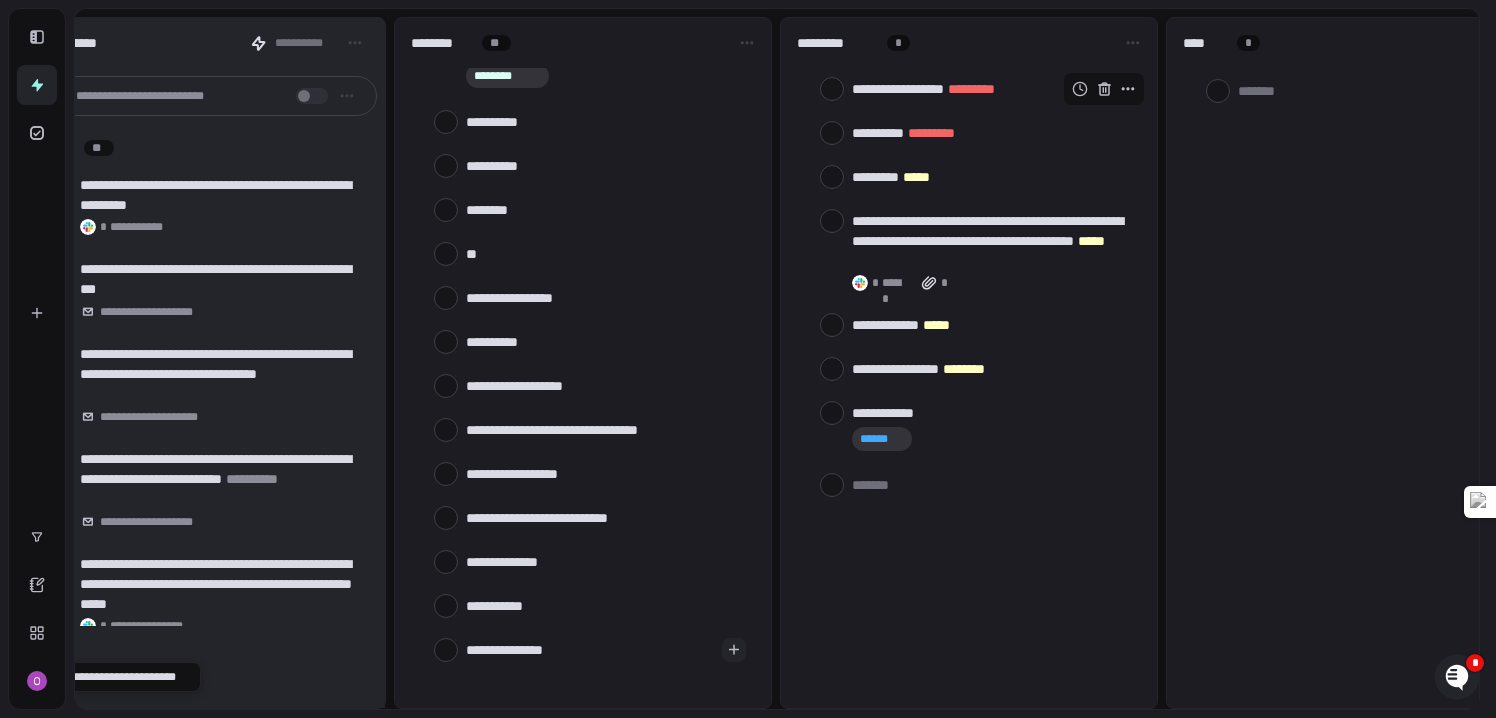 type on "*" 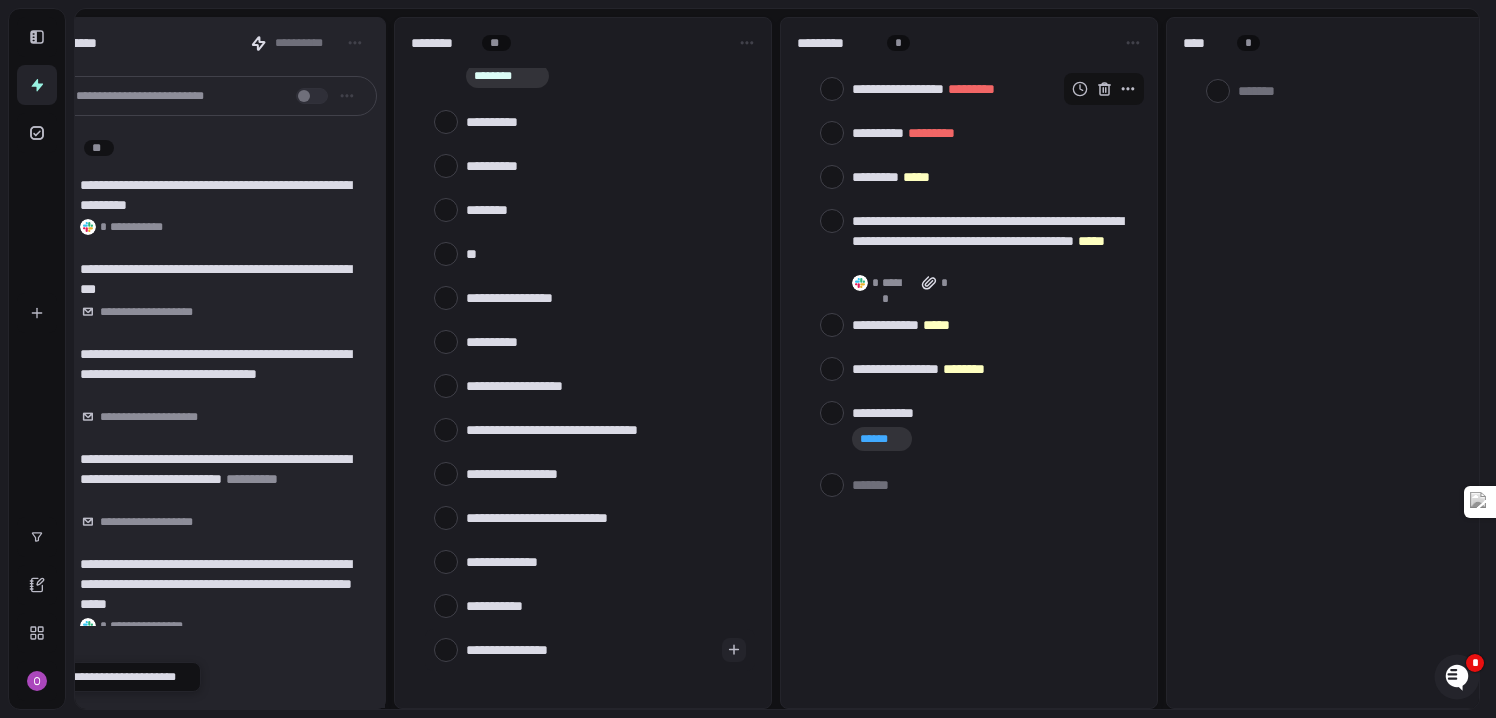 type on "**********" 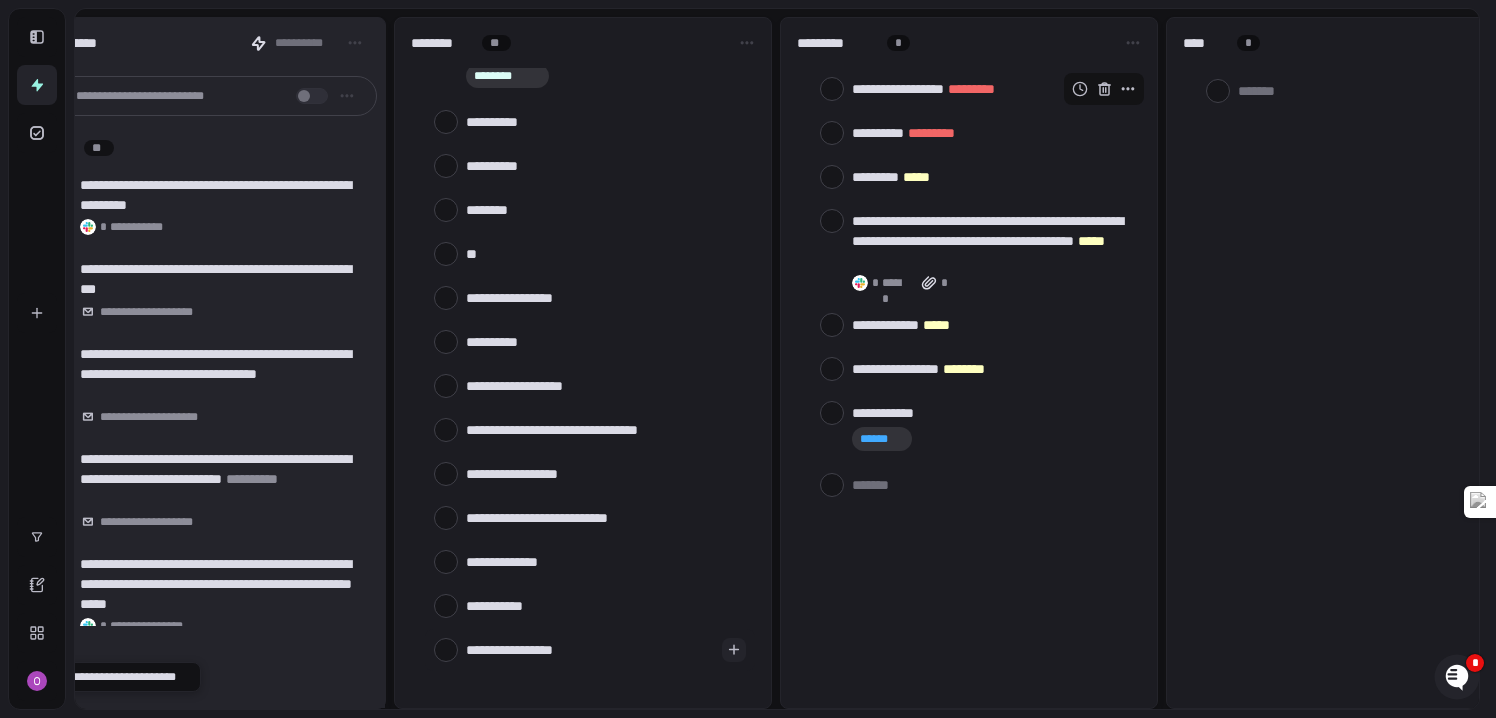 type on "*" 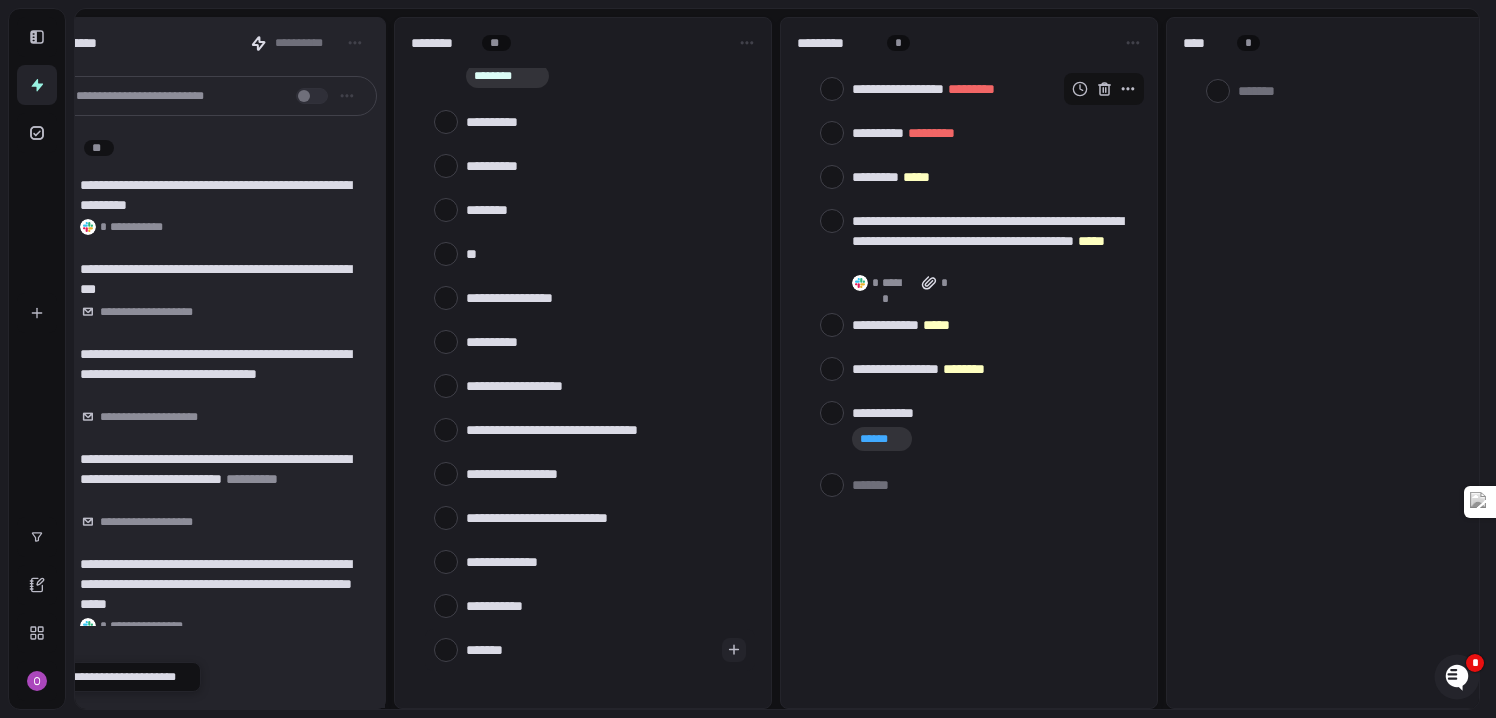 scroll, scrollTop: 263, scrollLeft: 0, axis: vertical 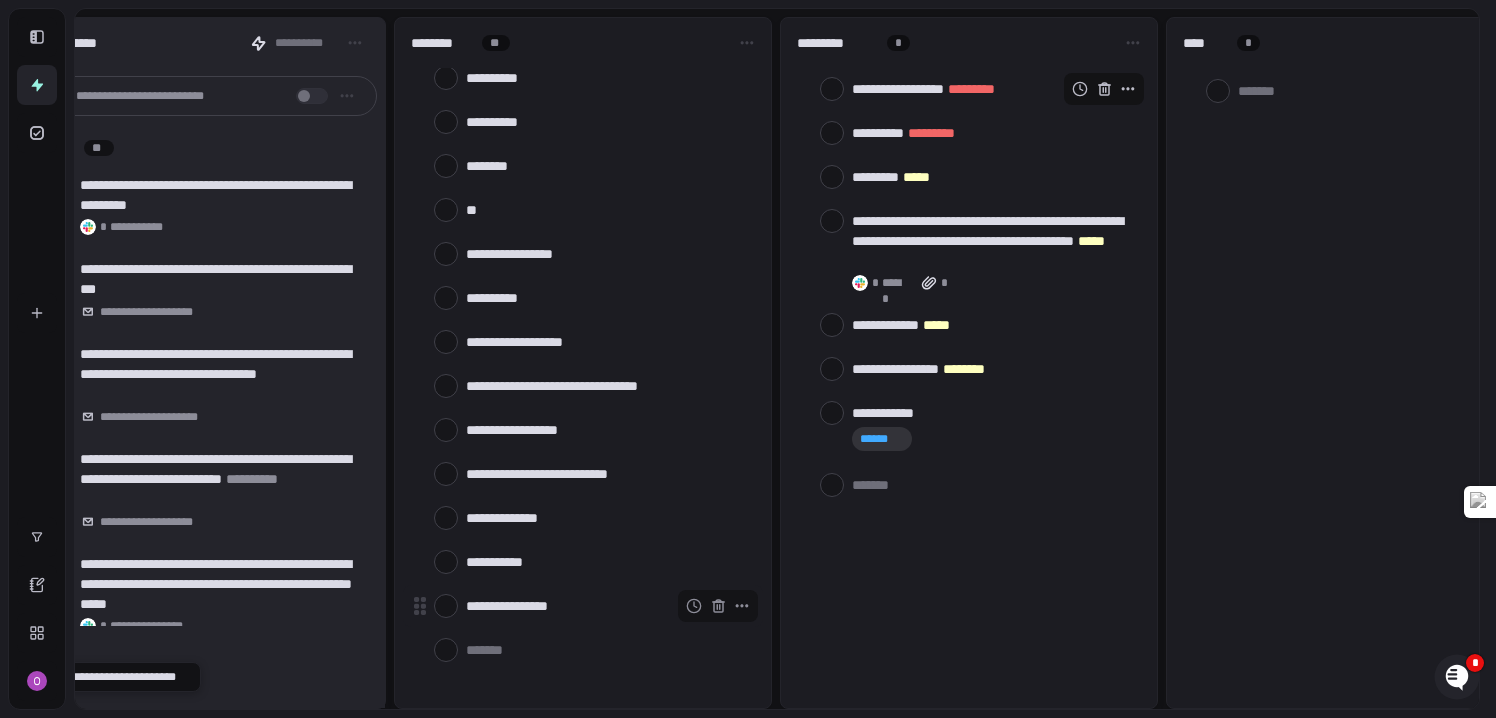 click on "**********" at bounding box center [606, 606] 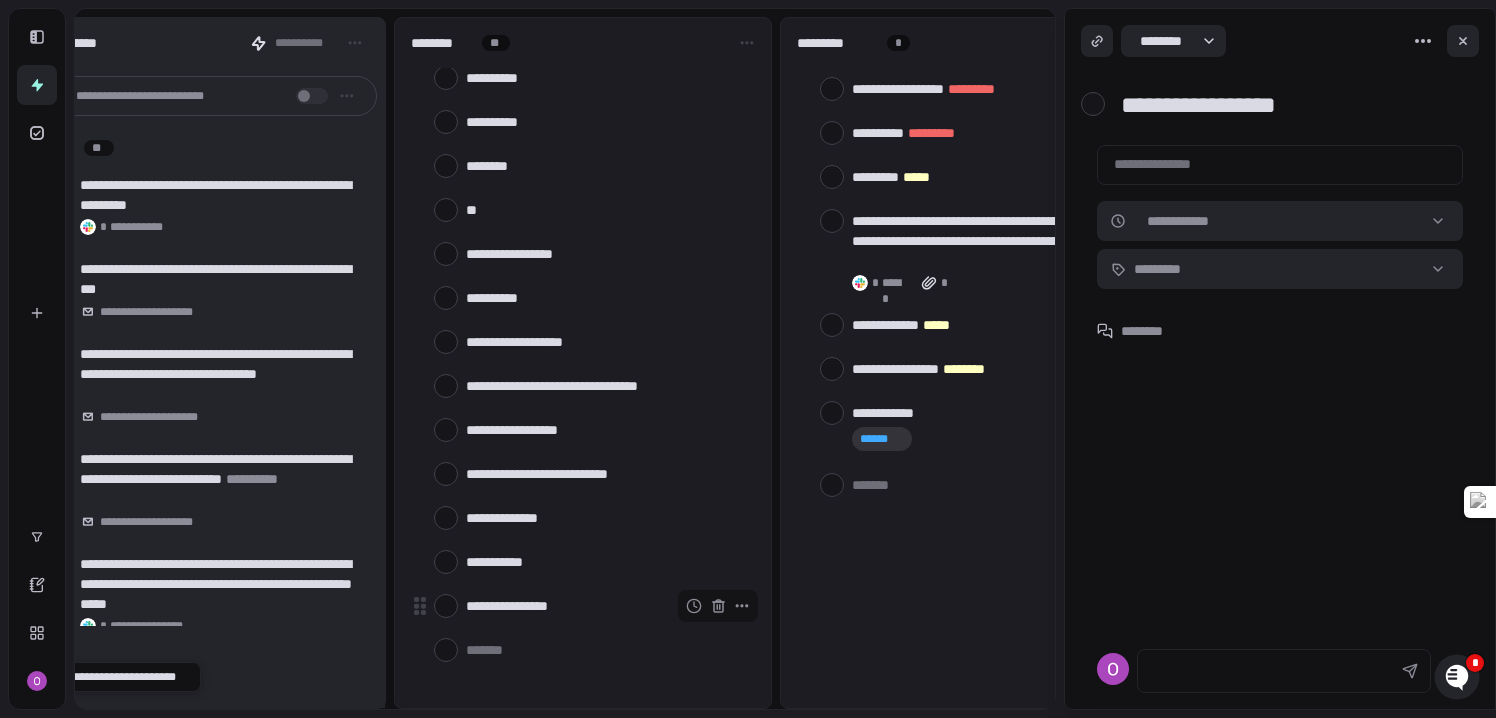 click on "**********" at bounding box center [606, 606] 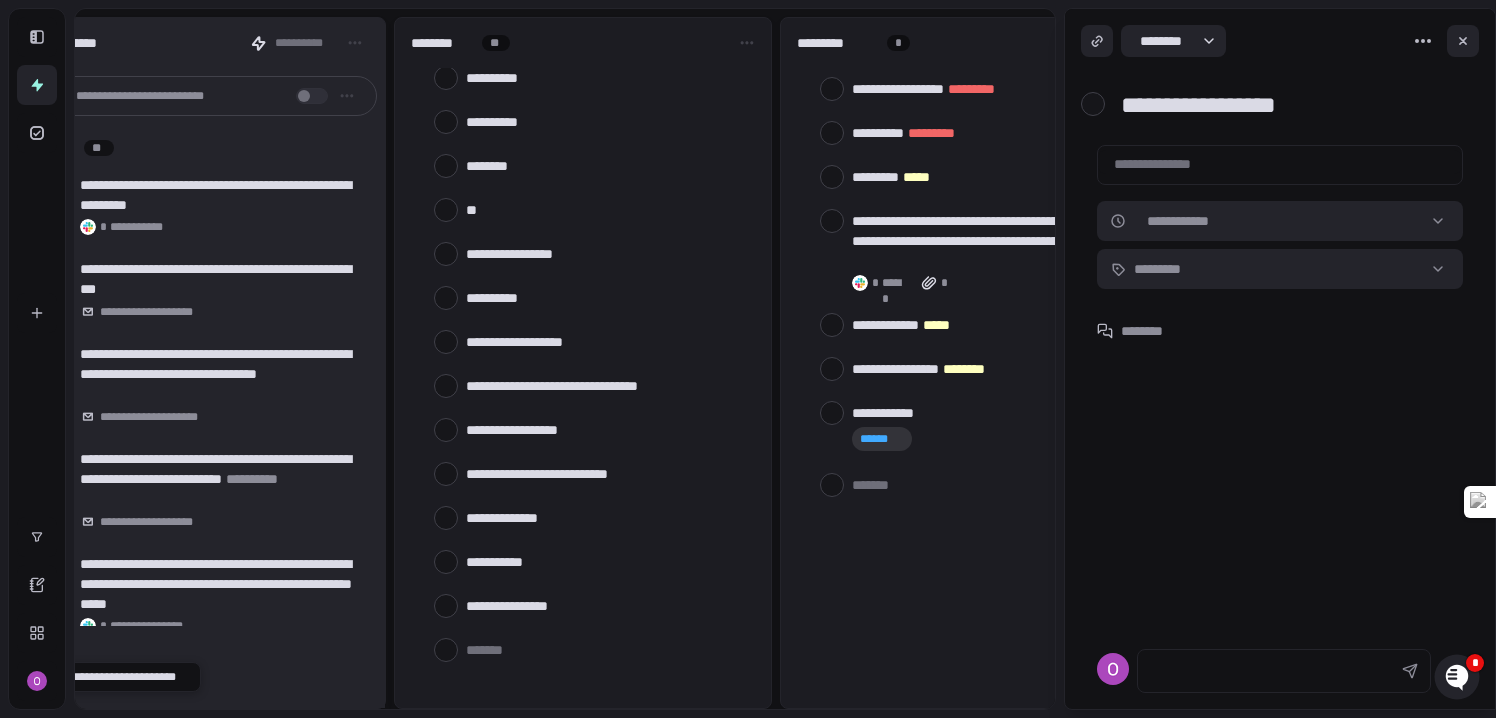 click on "**********" at bounding box center [1288, 105] 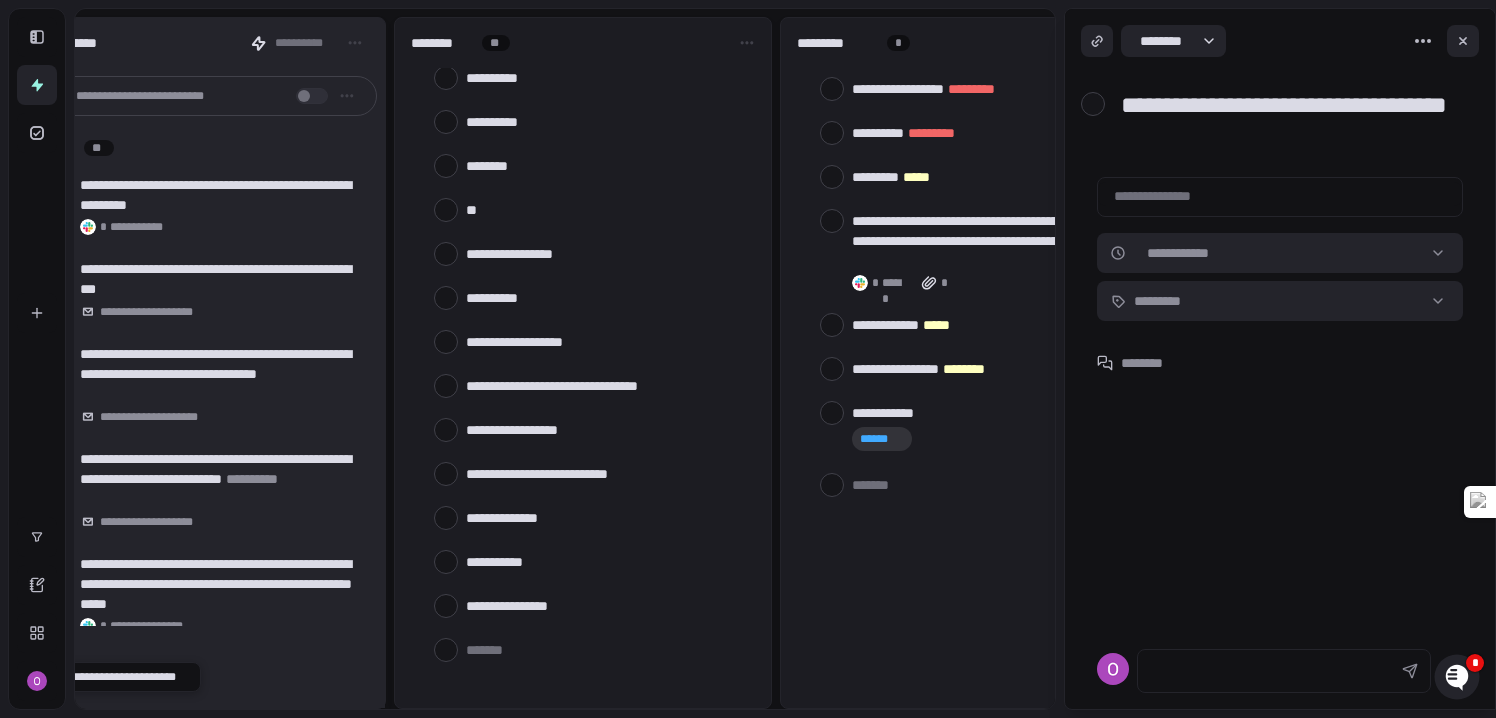 type on "**********" 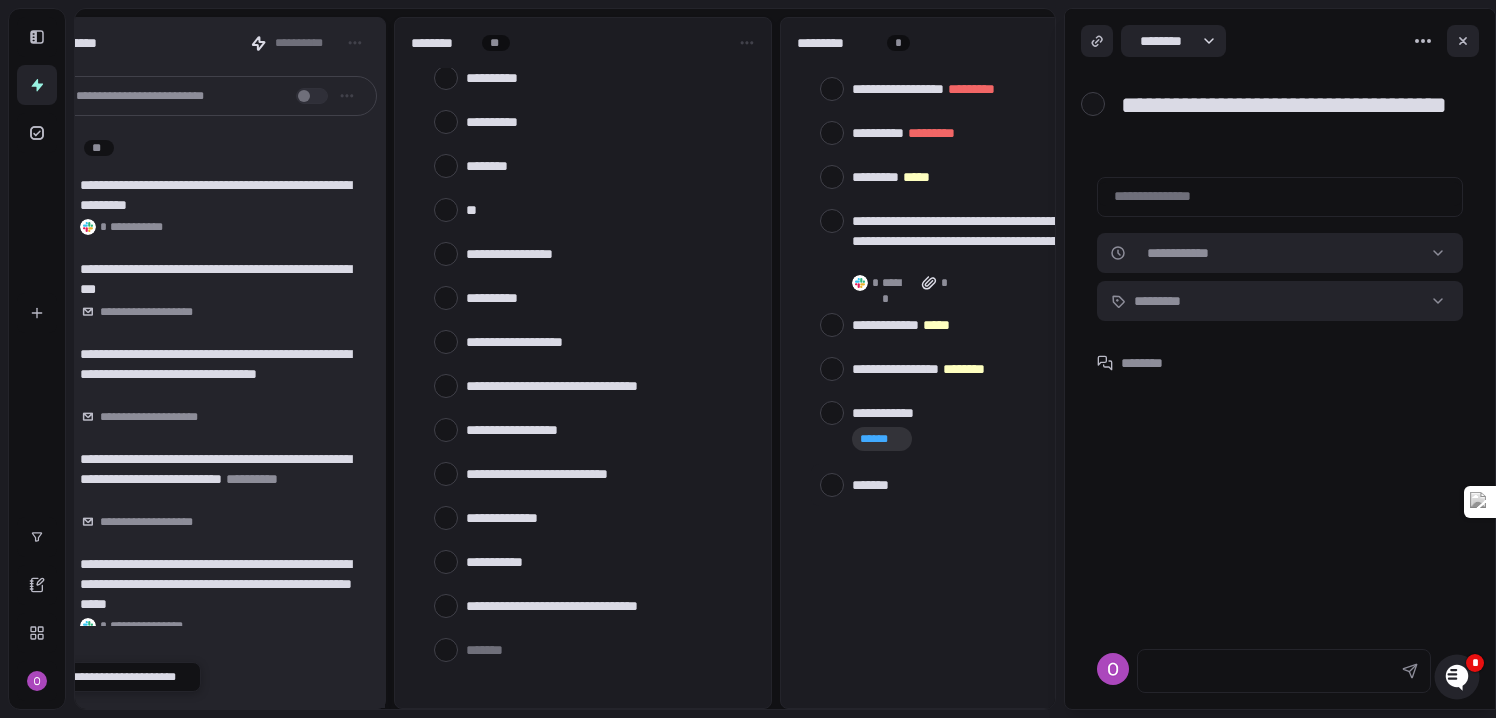 type on "*" 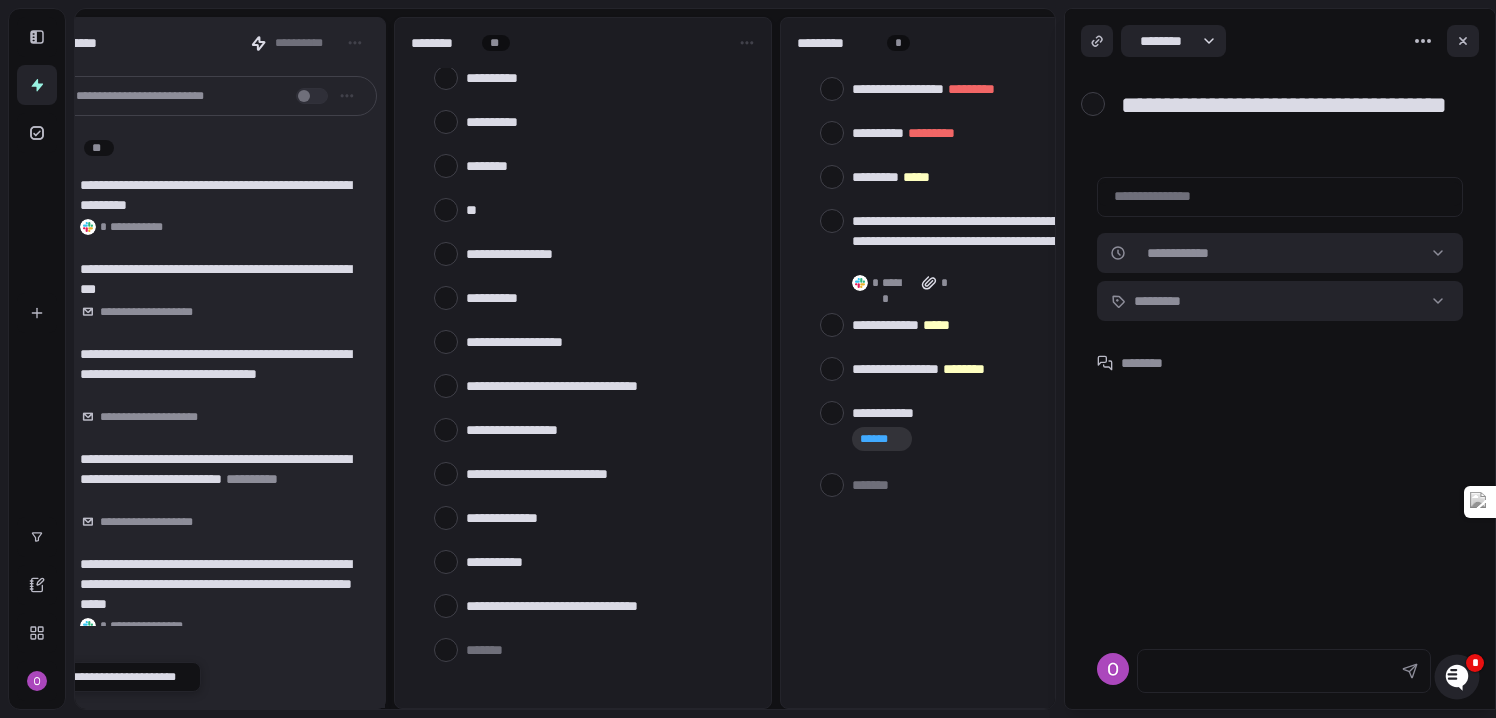 click on "**********" at bounding box center [1288, 121] 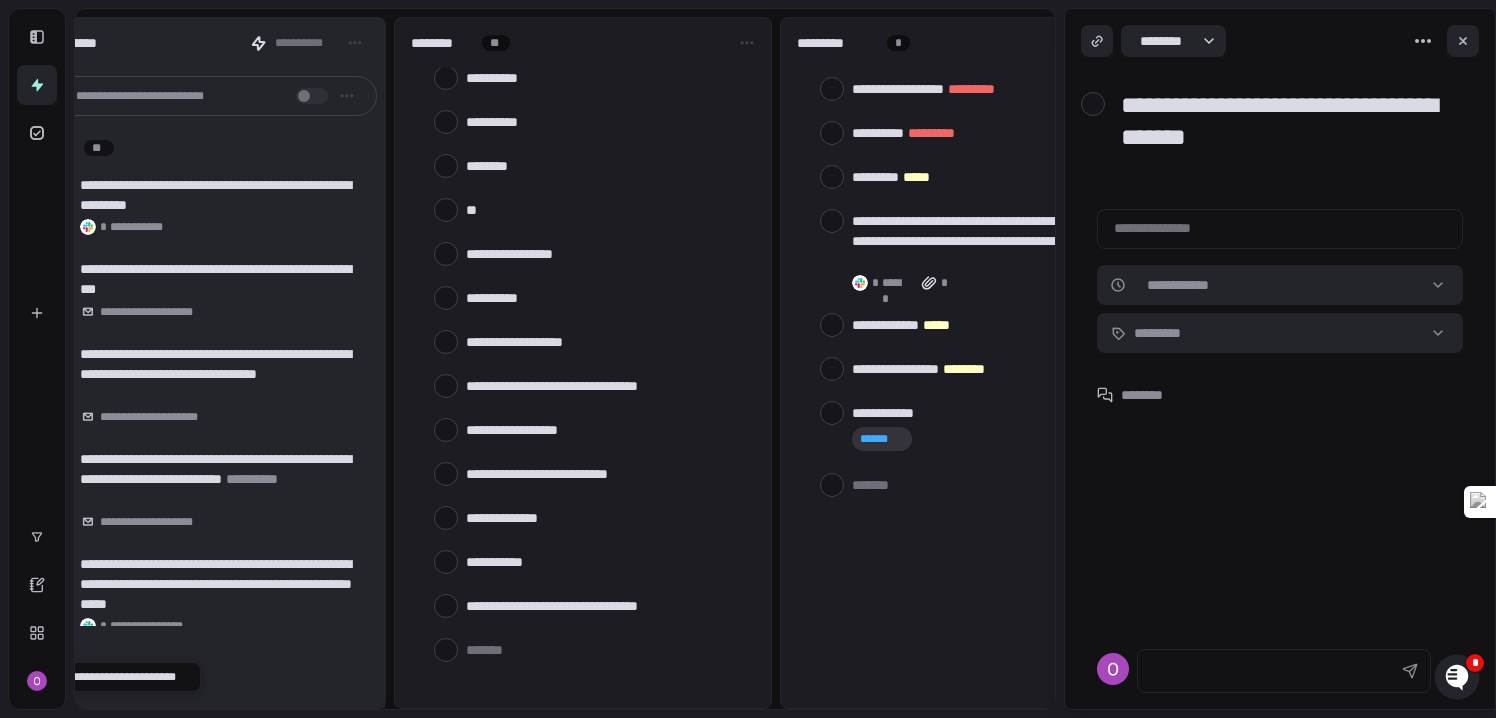 type on "**********" 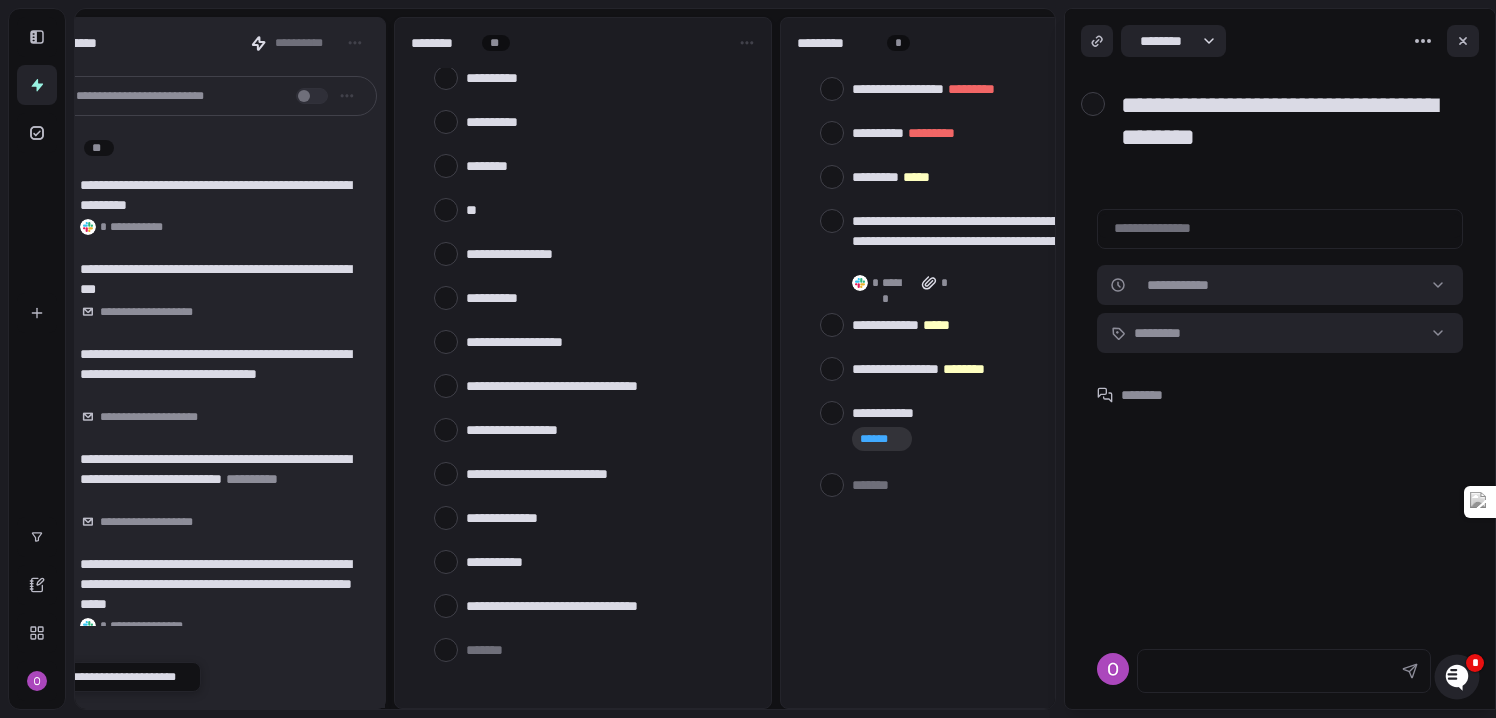 type on "*" 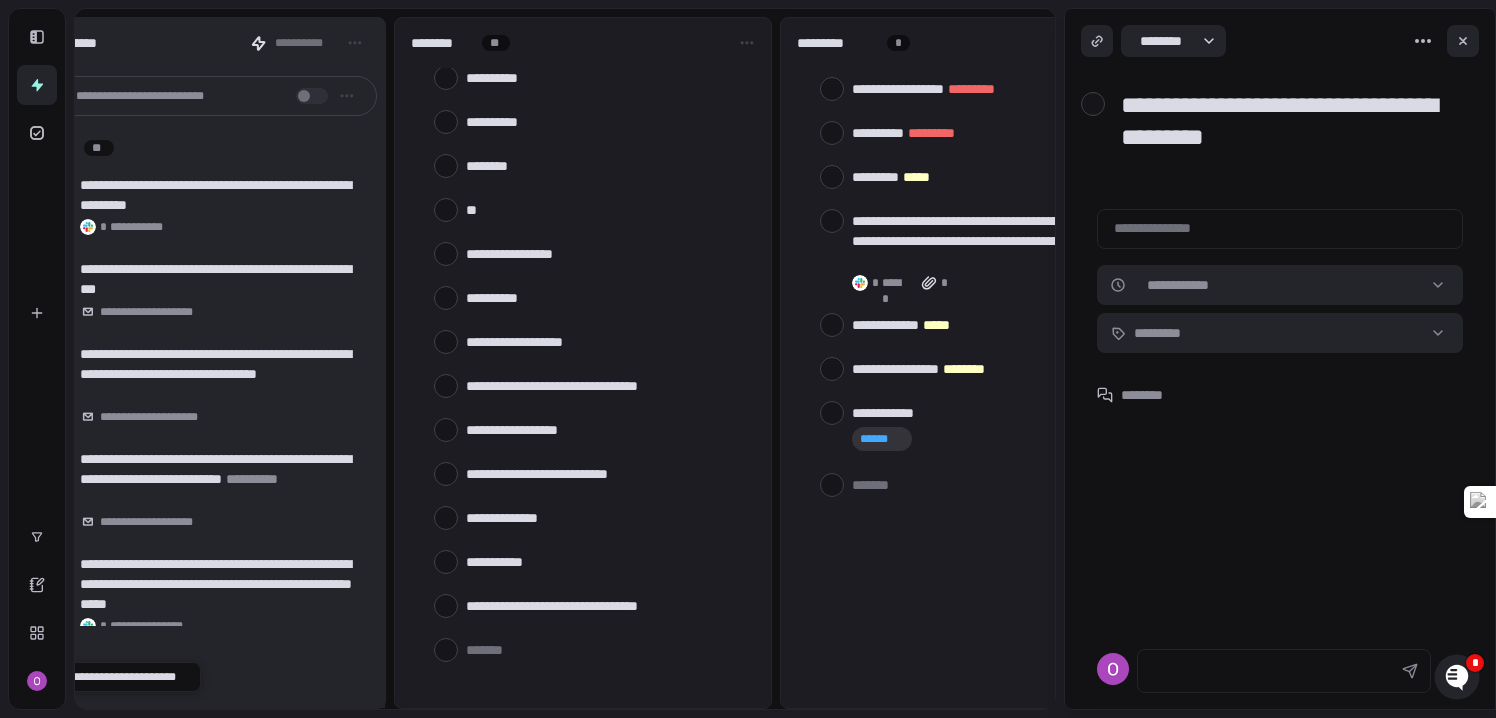 type on "*" 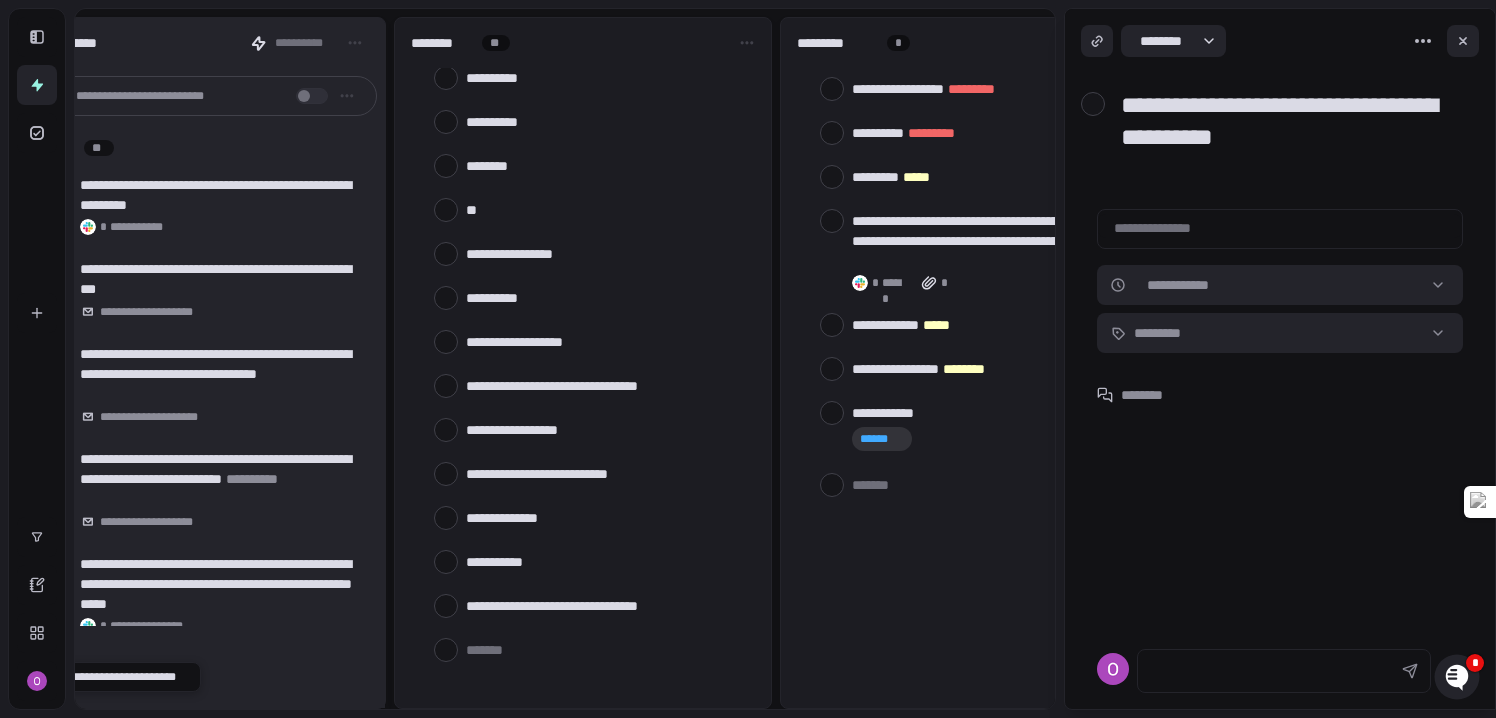type on "*" 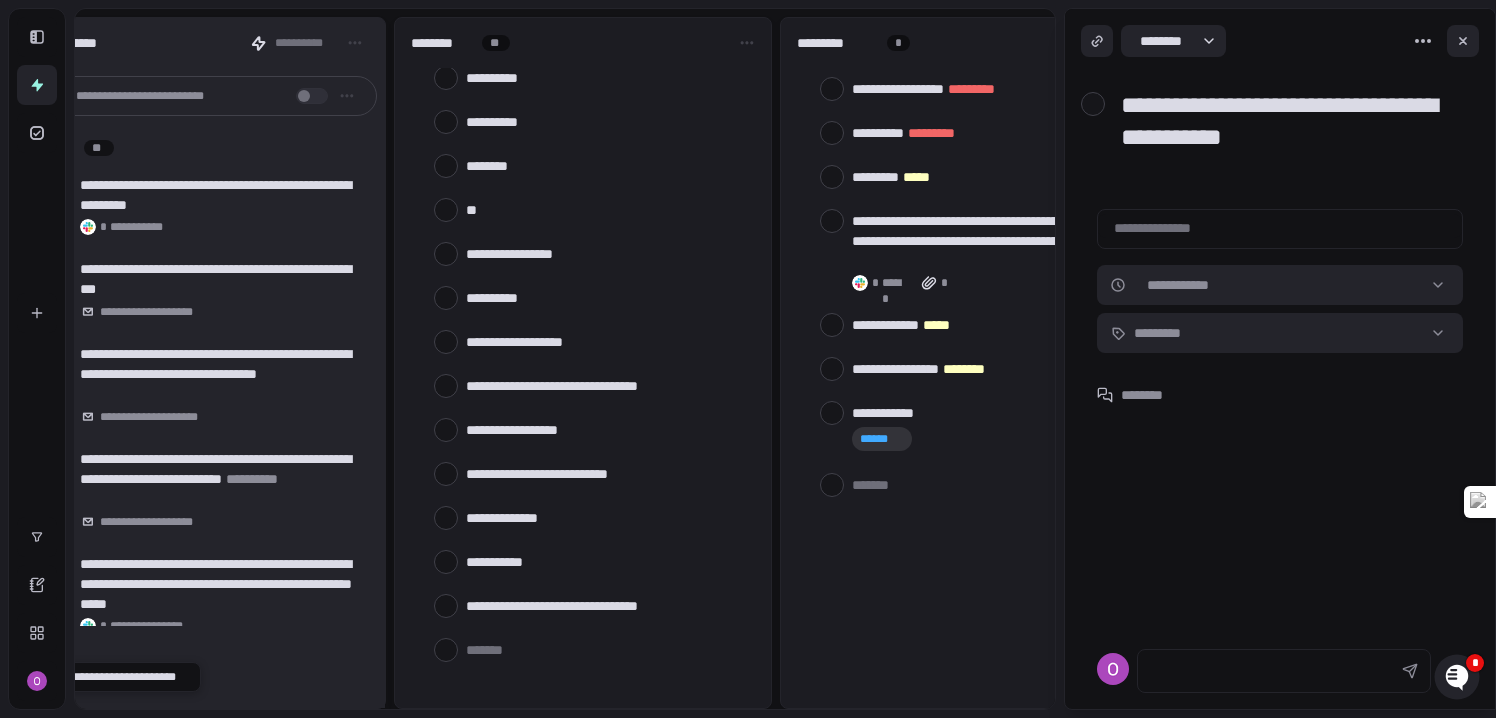 type on "*" 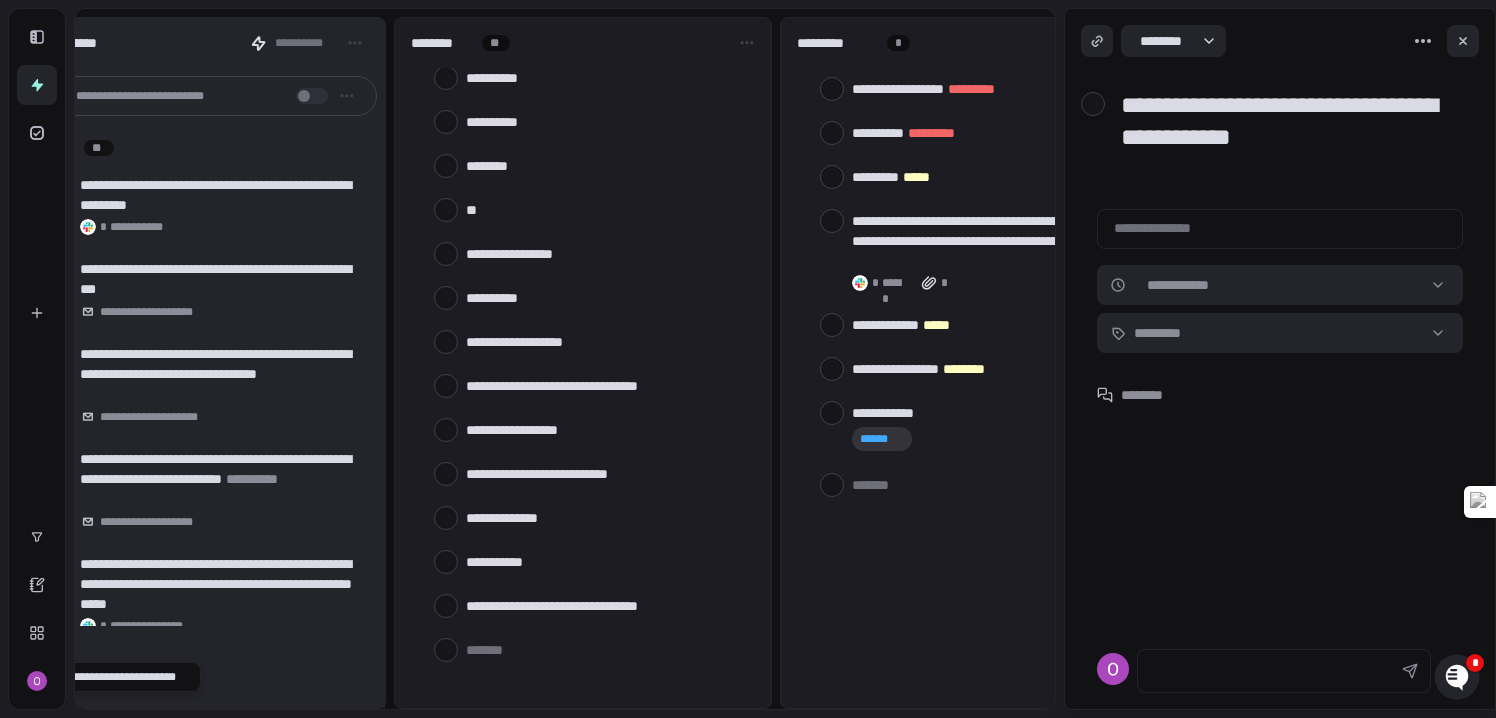type on "*" 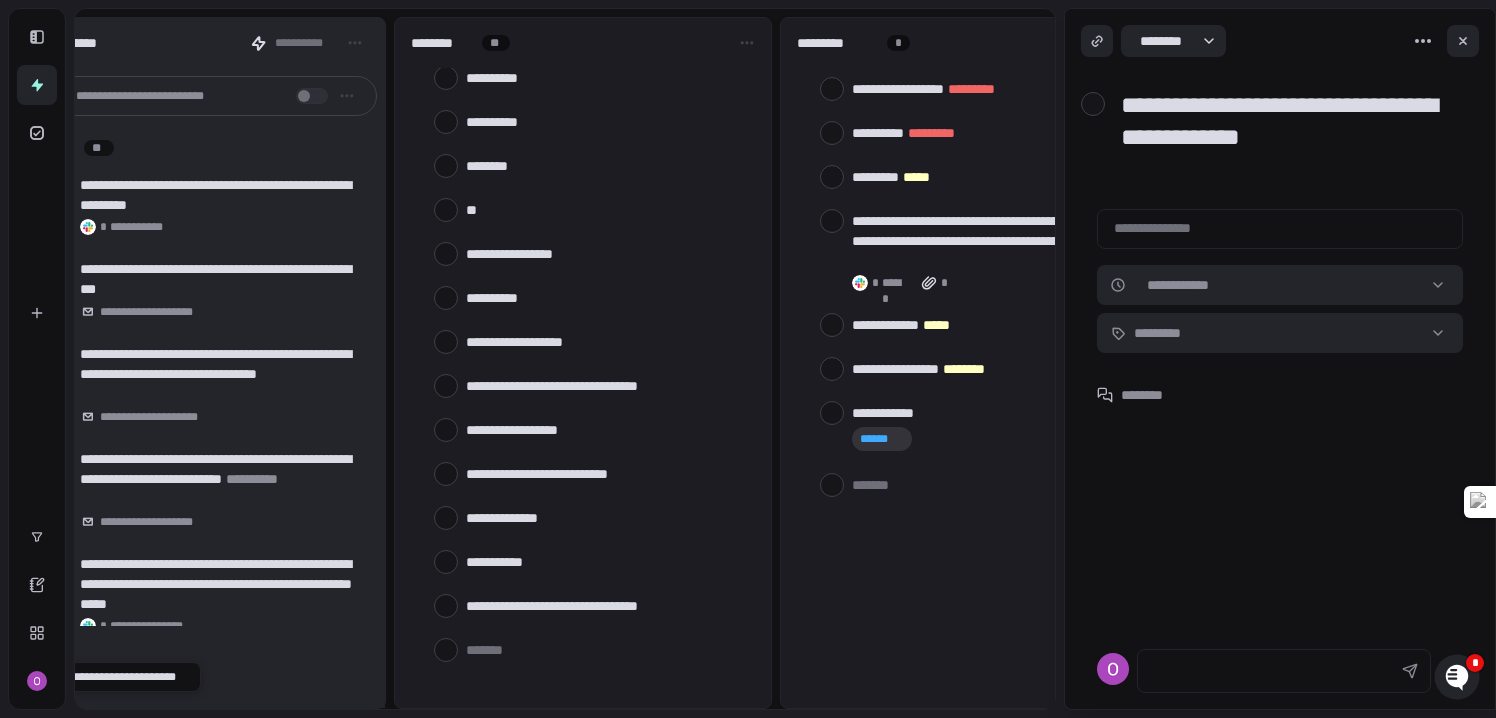 type on "*" 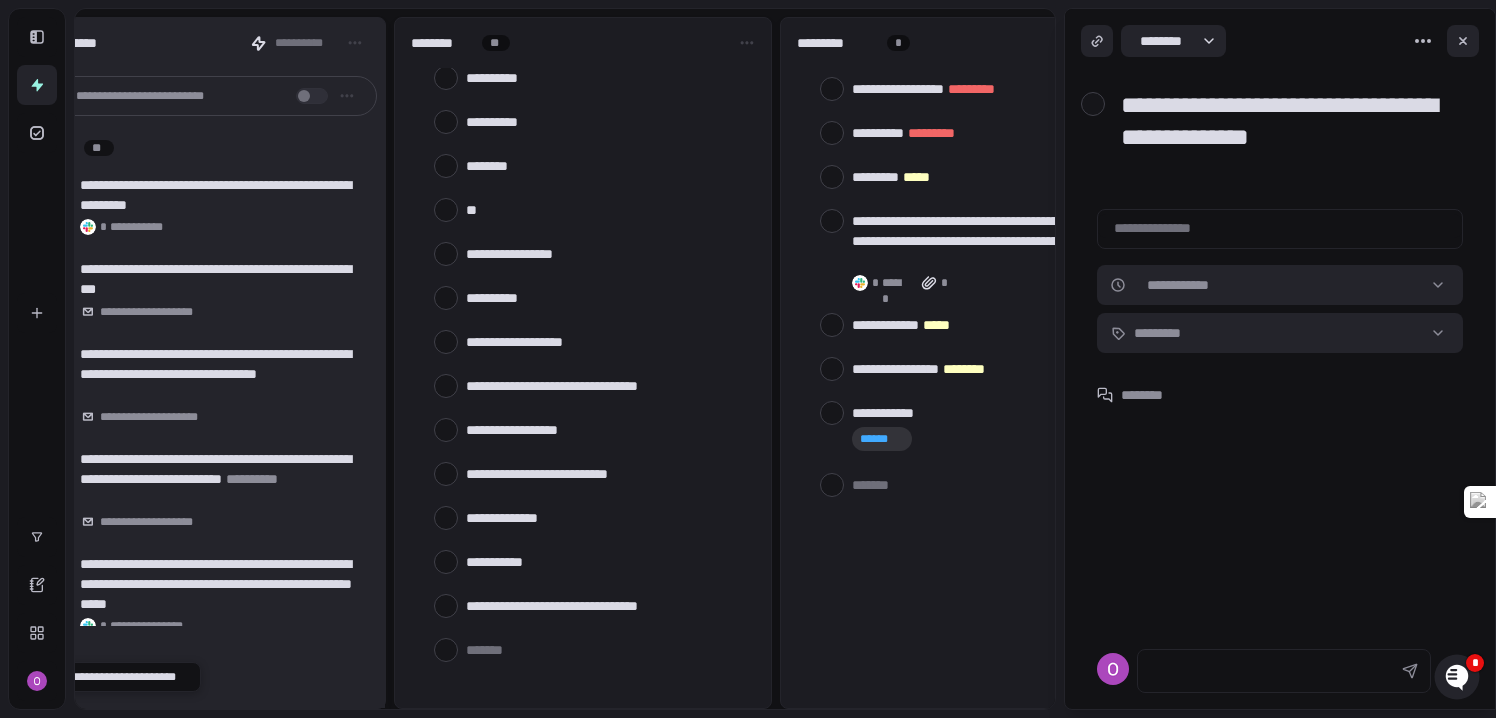 type on "**********" 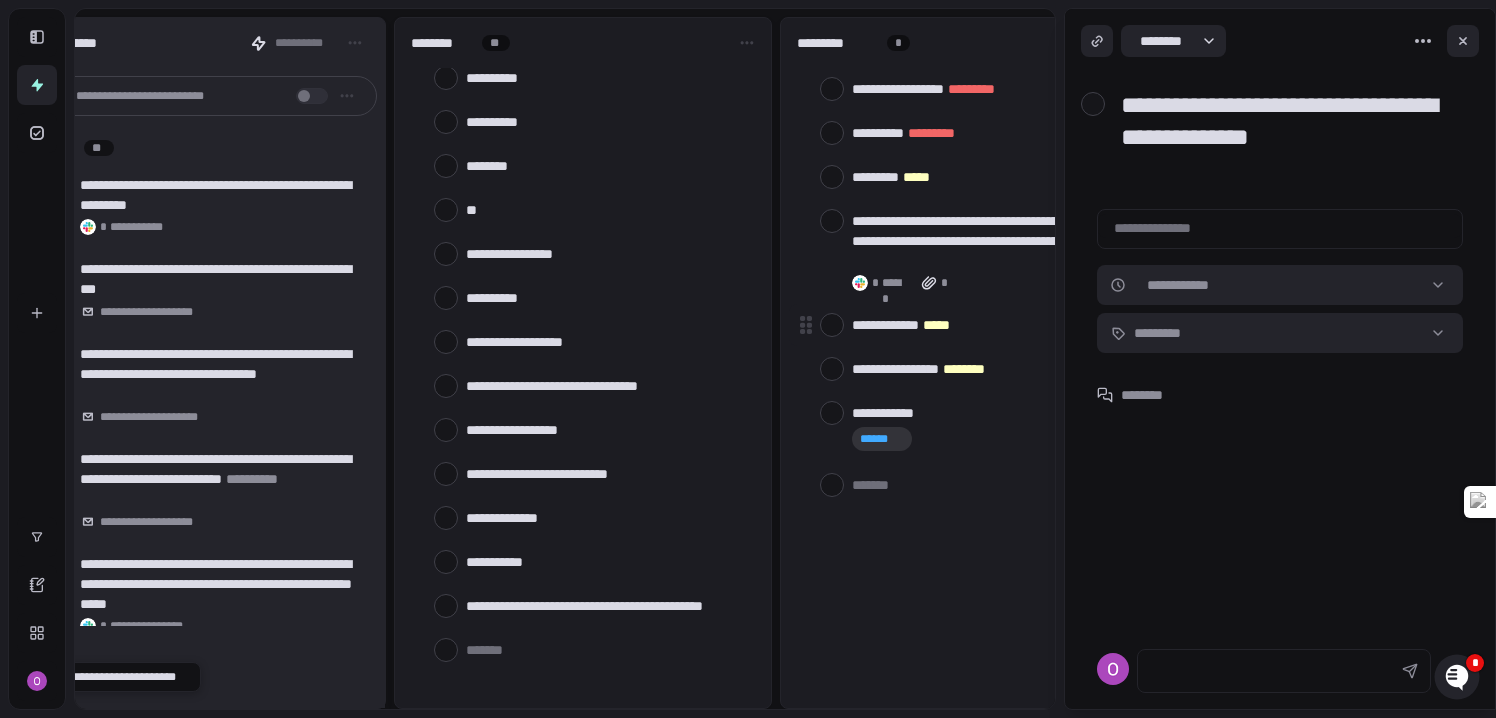 type on "*" 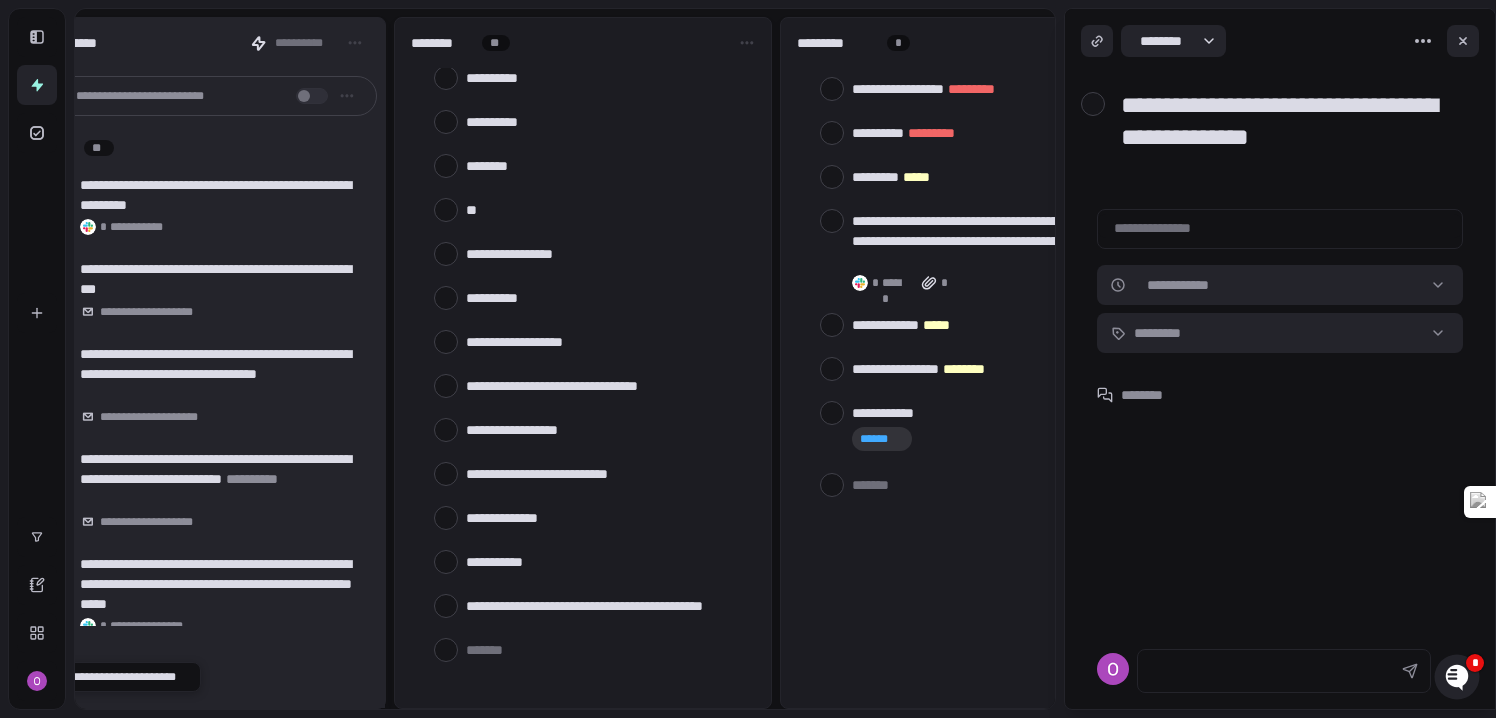 click on "**********" at bounding box center (1288, 137) 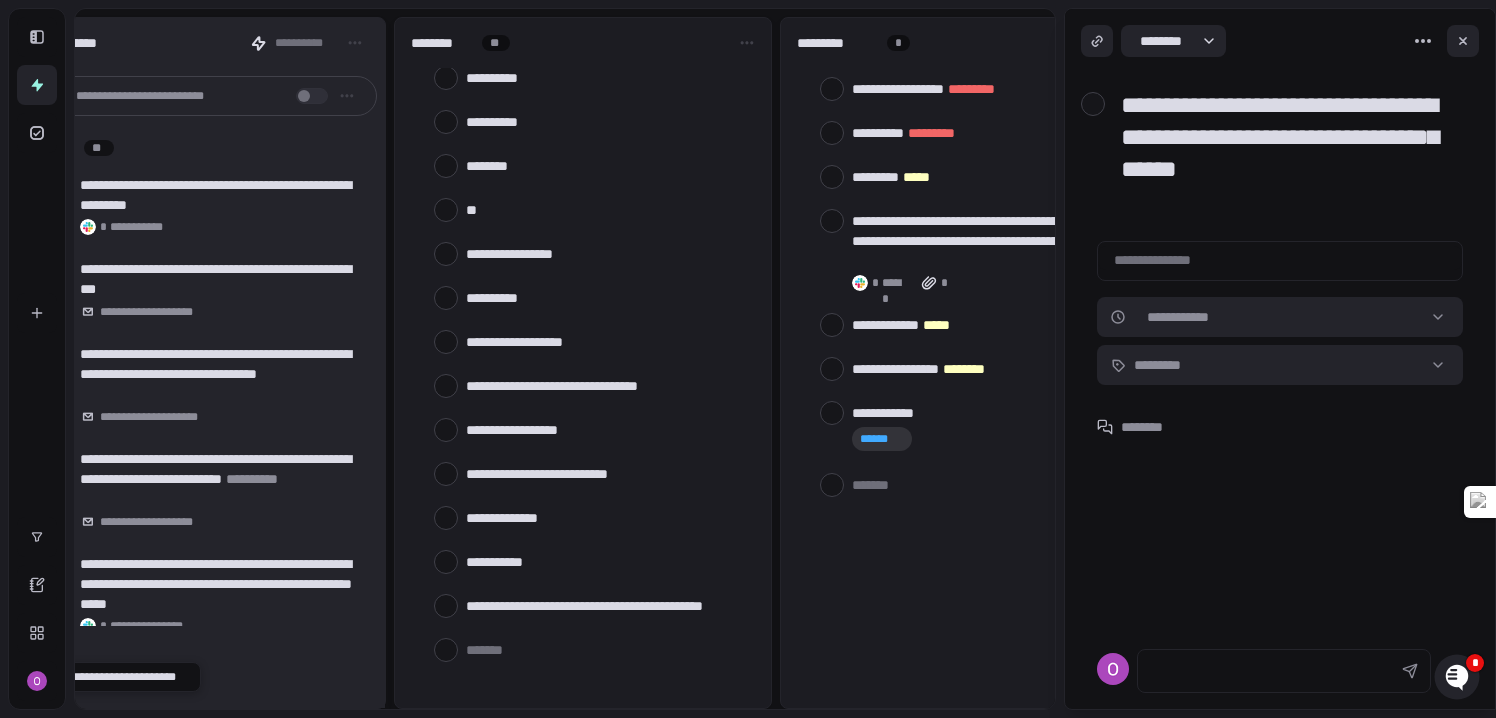 type on "**********" 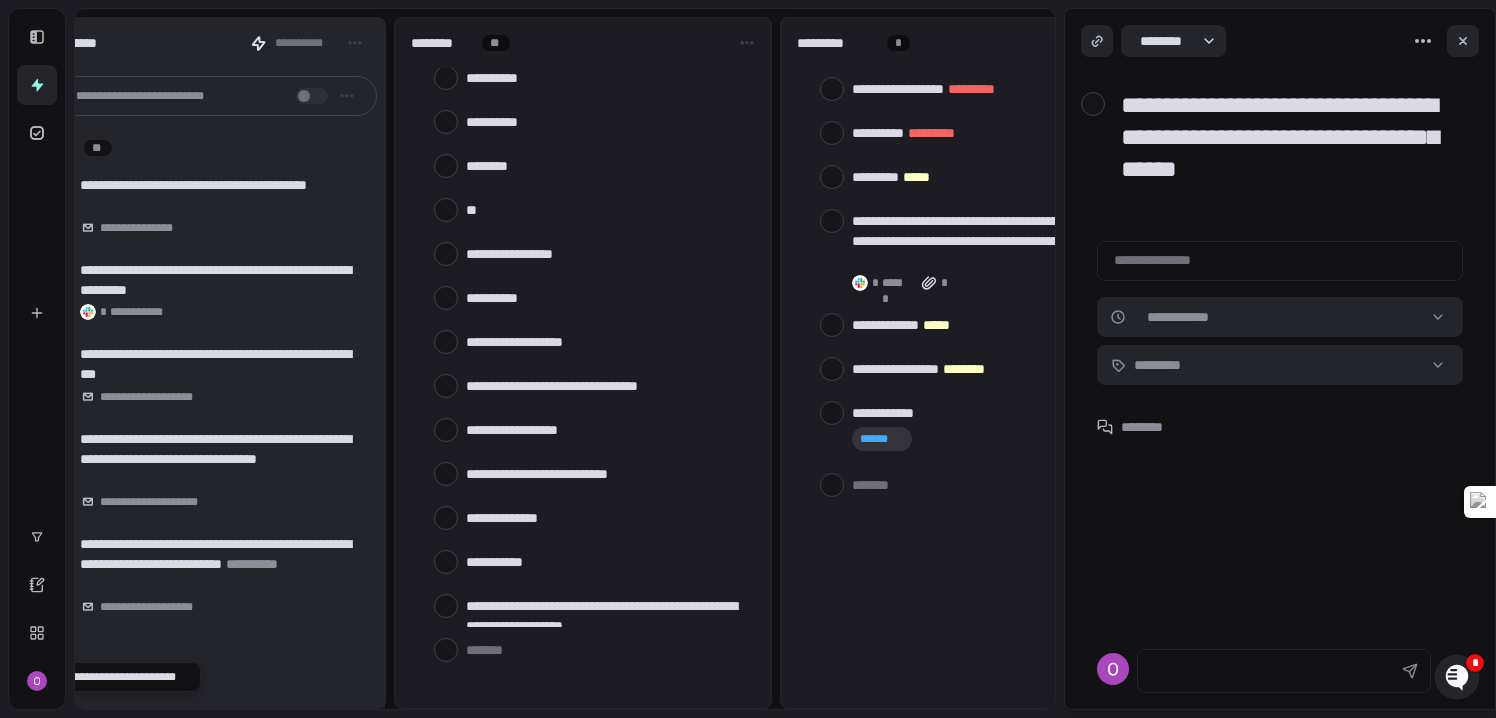 type on "*" 